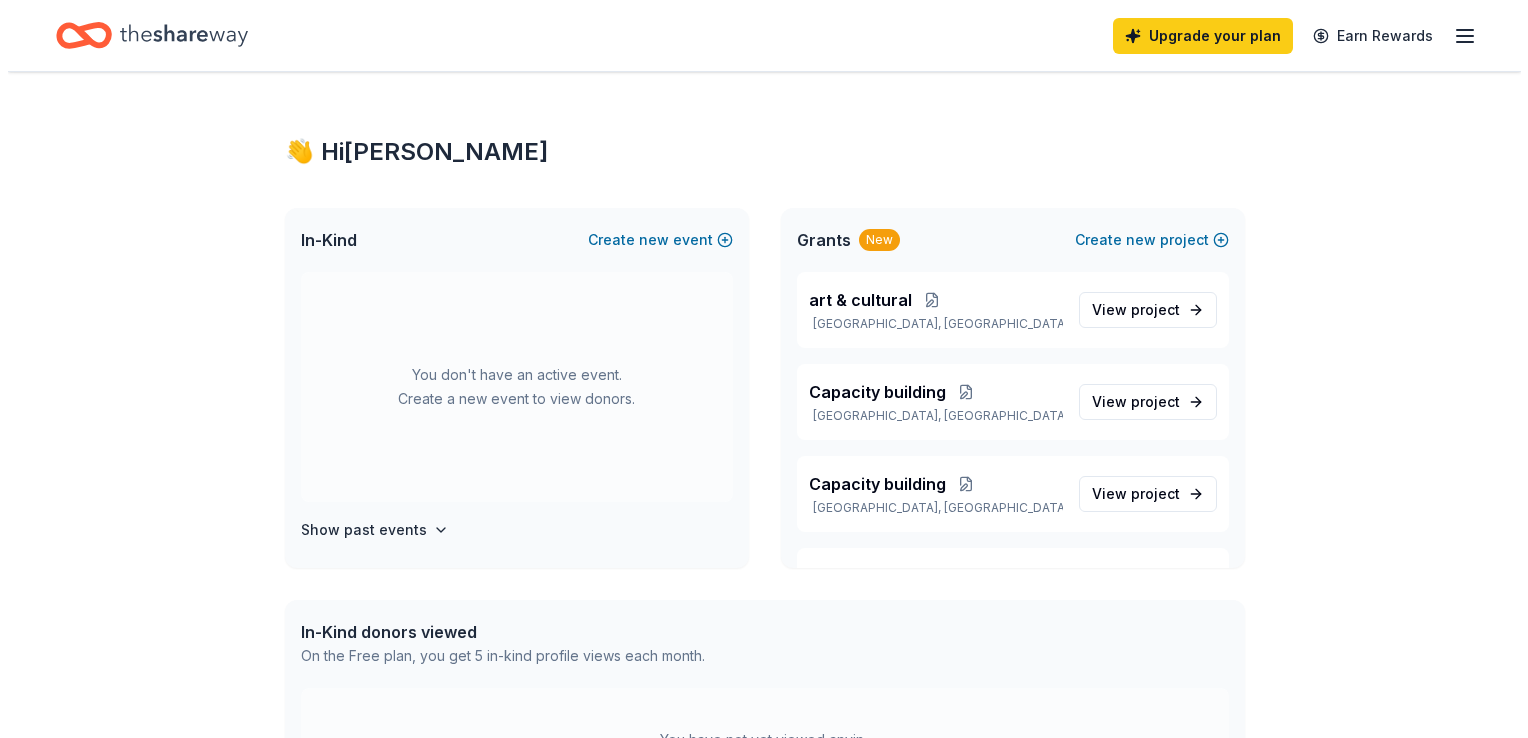 scroll, scrollTop: 0, scrollLeft: 0, axis: both 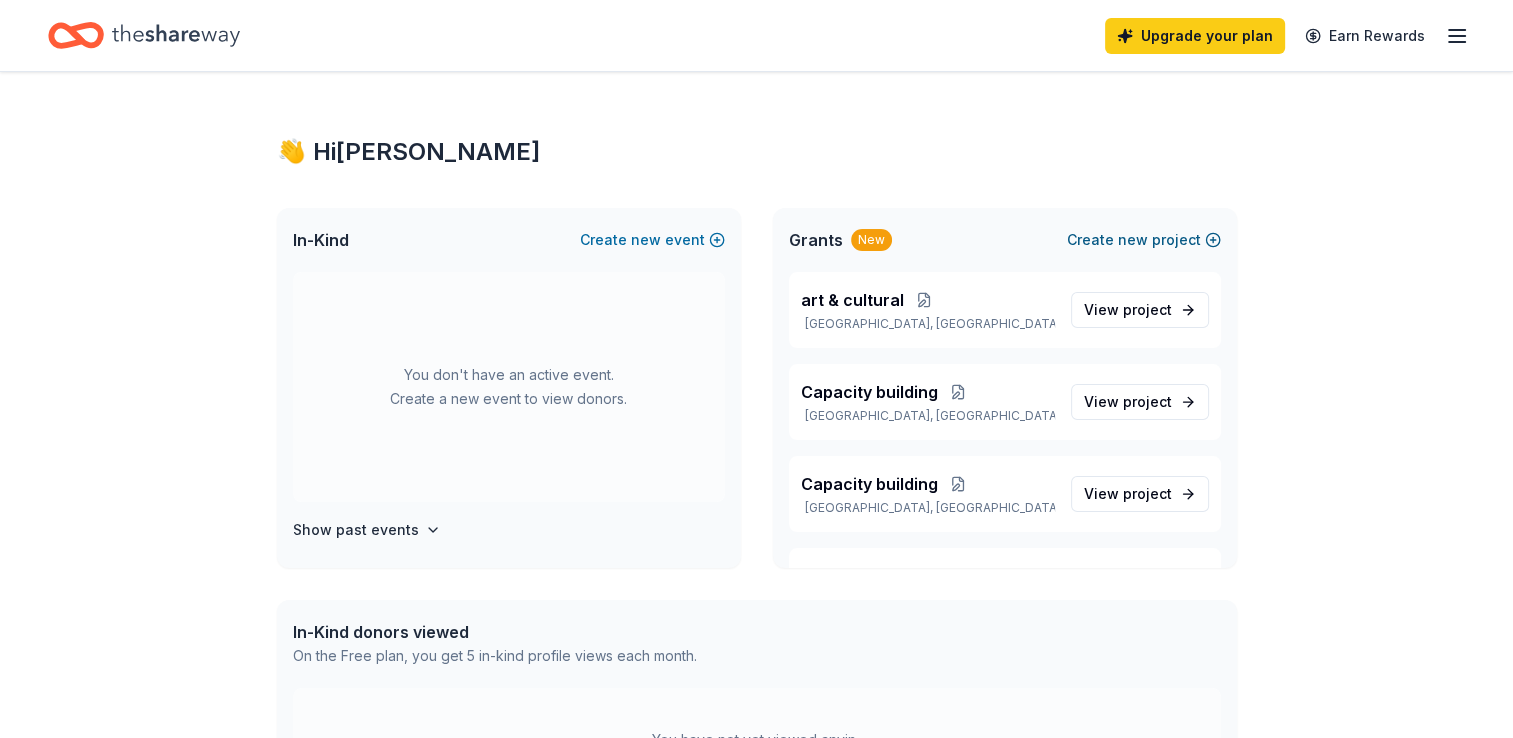 click on "new" at bounding box center [1133, 240] 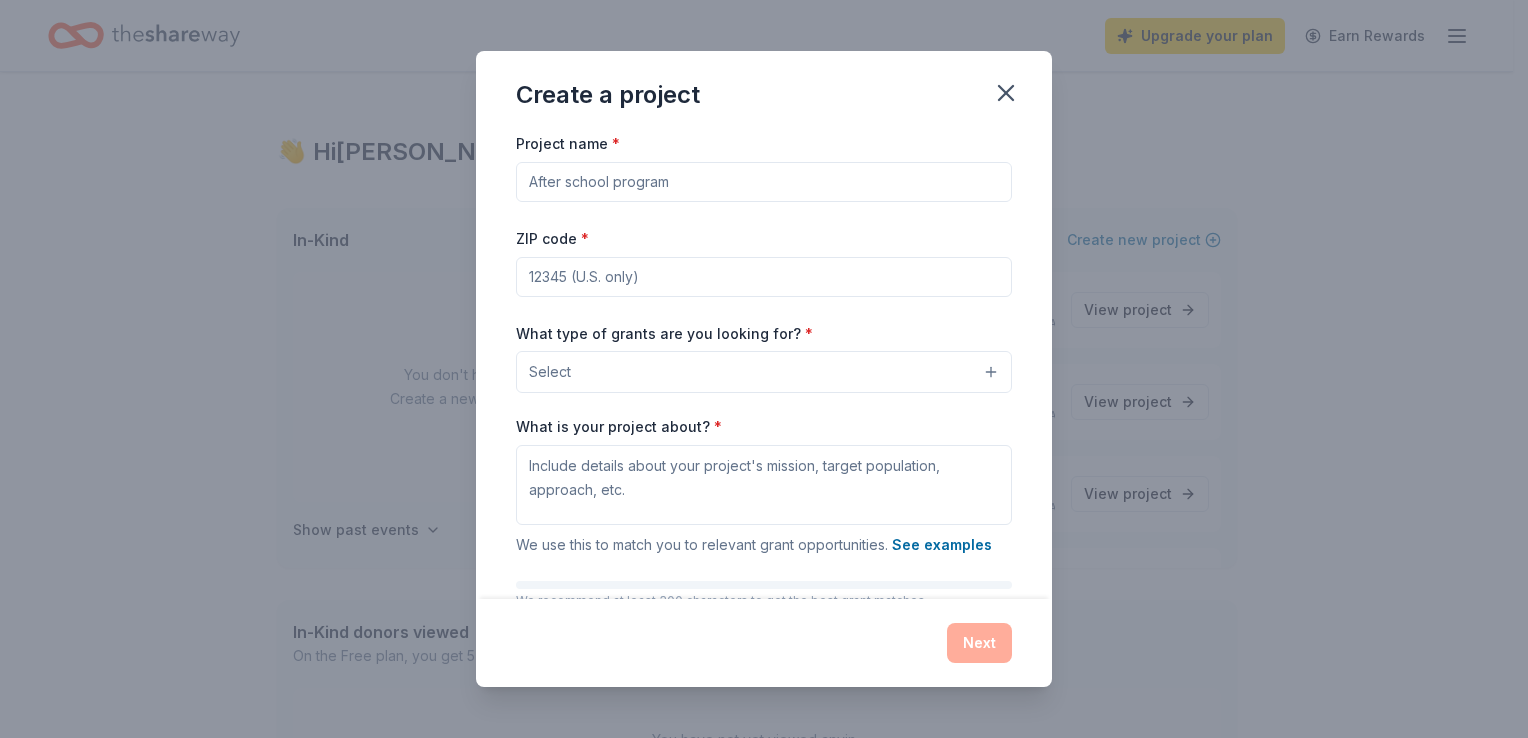 click on "Project name *" at bounding box center (764, 182) 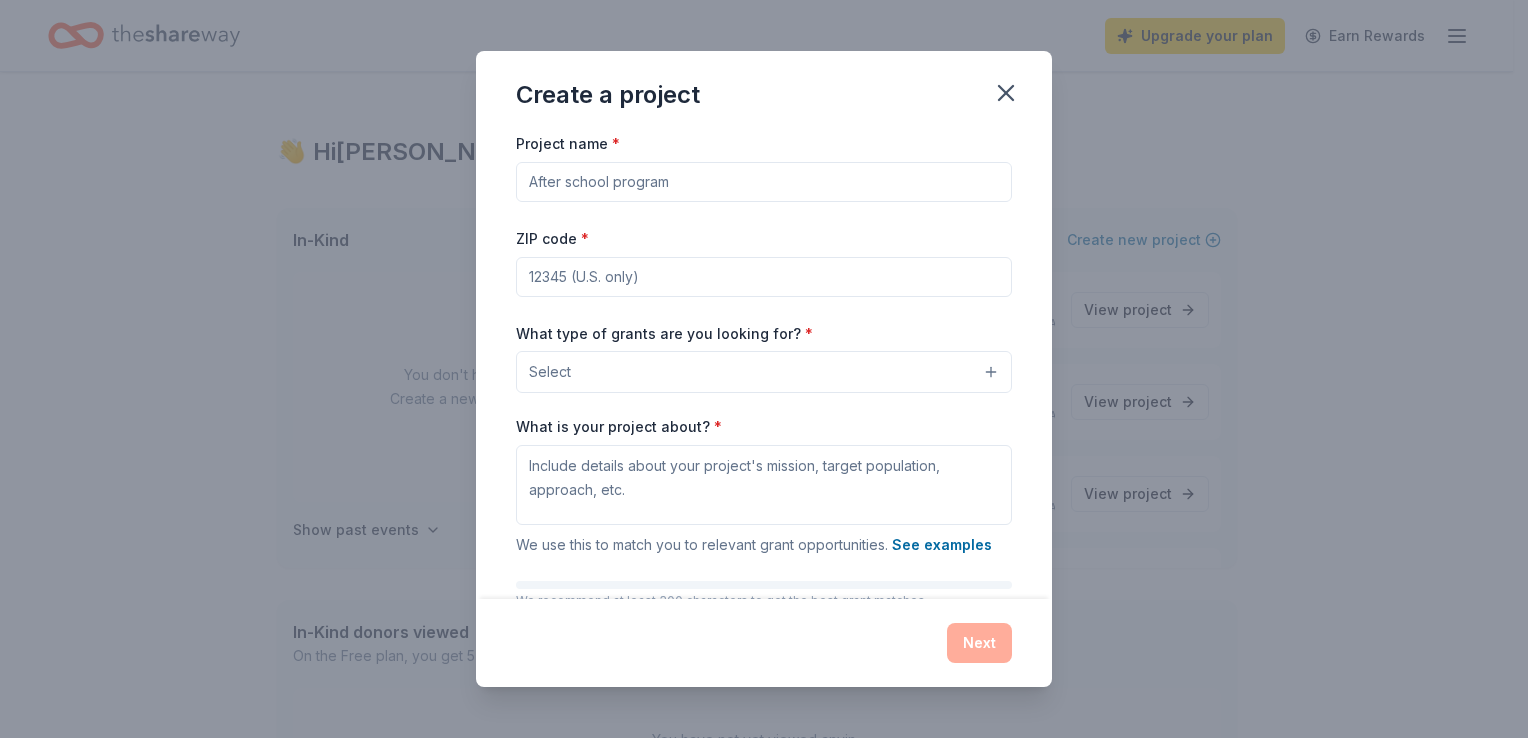 type on "Back to school event" 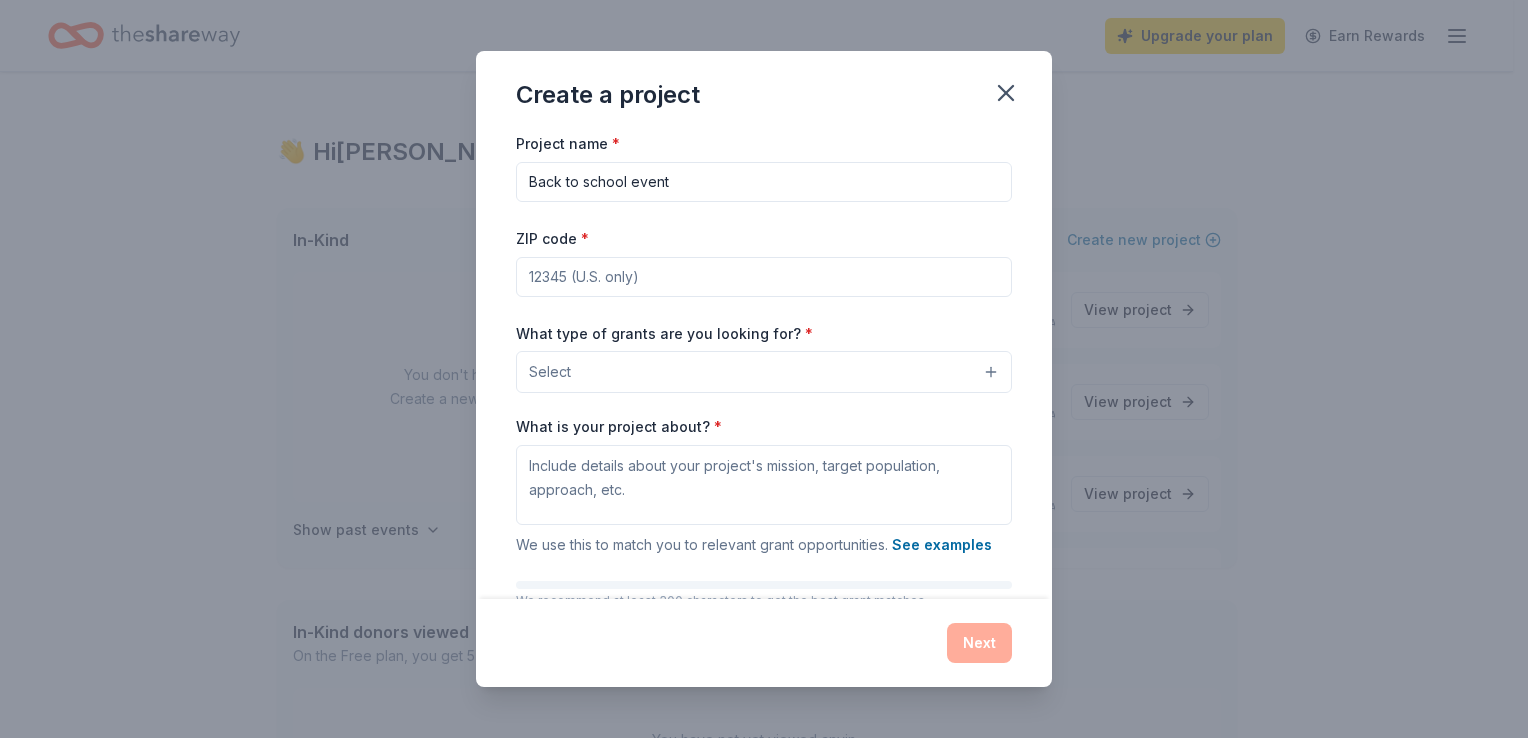 click on "ZIP code *" at bounding box center (764, 277) 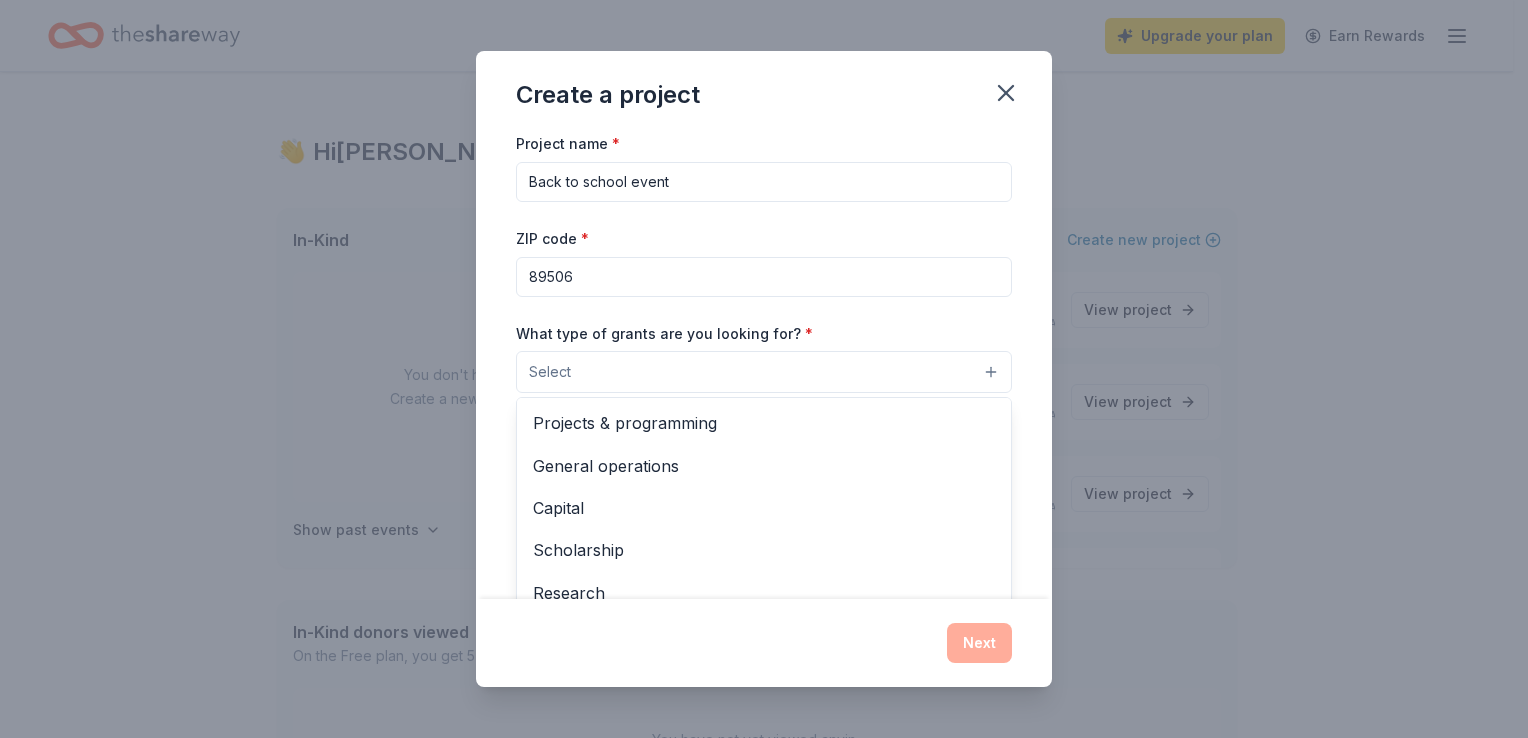 click on "Select" at bounding box center [764, 372] 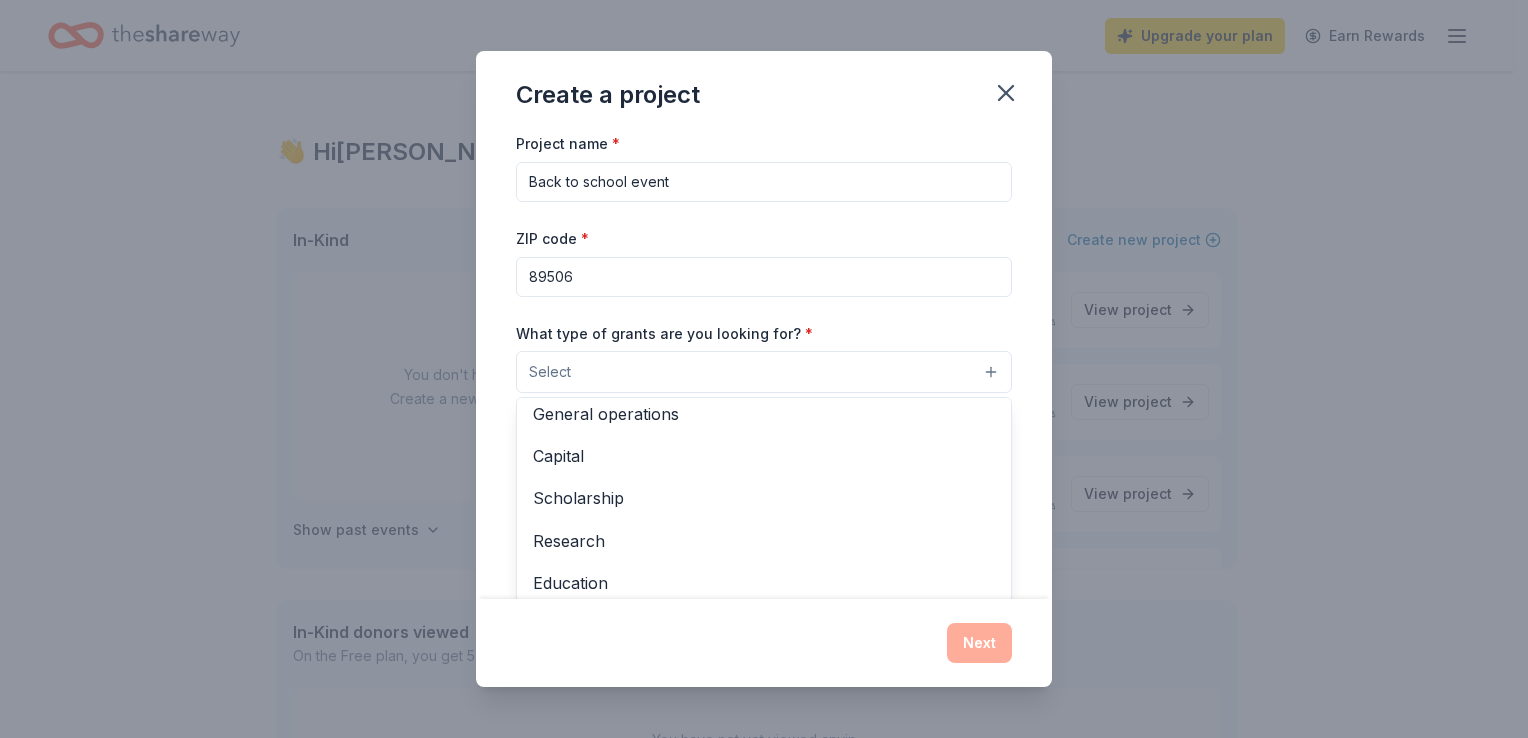 scroll, scrollTop: 0, scrollLeft: 0, axis: both 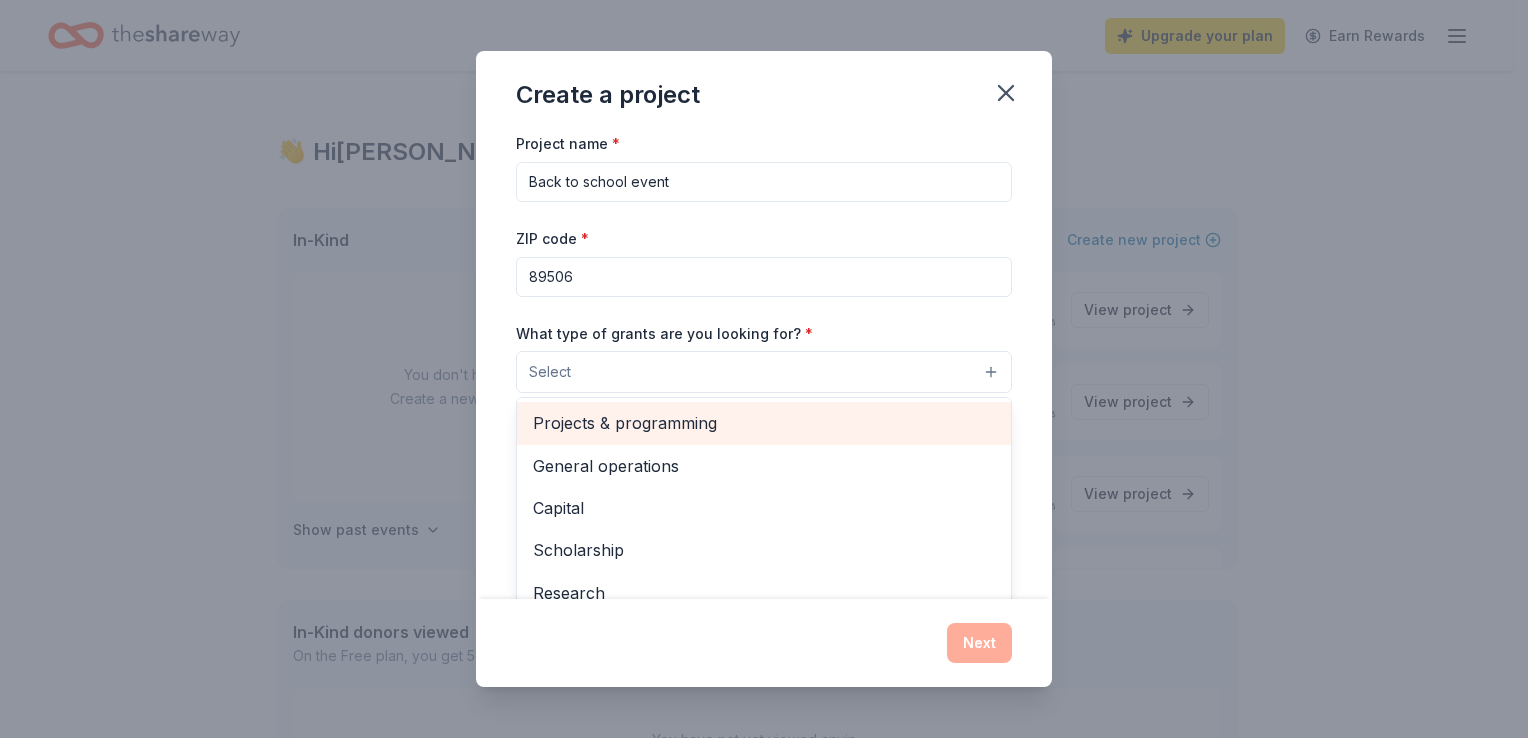 click on "Projects & programming" at bounding box center [764, 423] 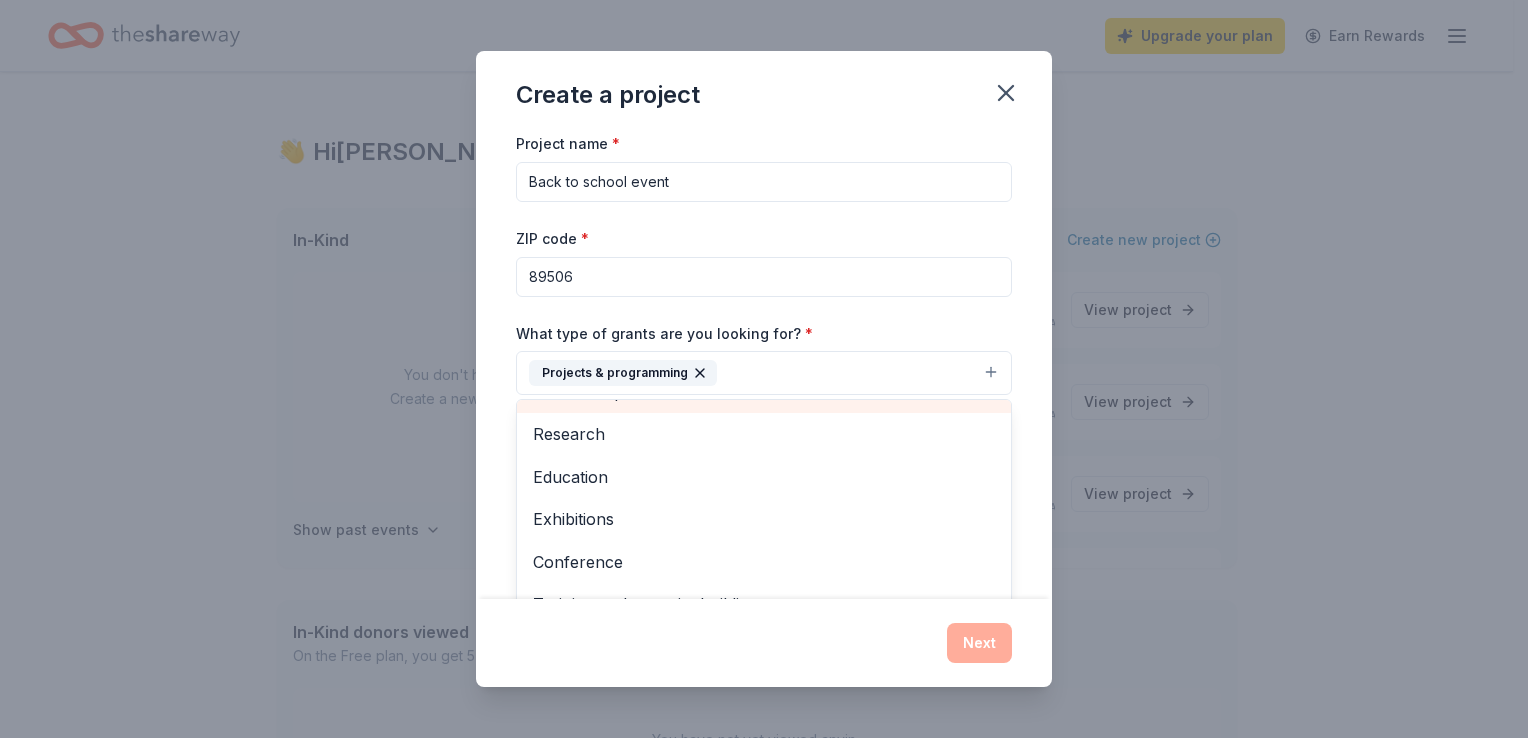scroll, scrollTop: 123, scrollLeft: 0, axis: vertical 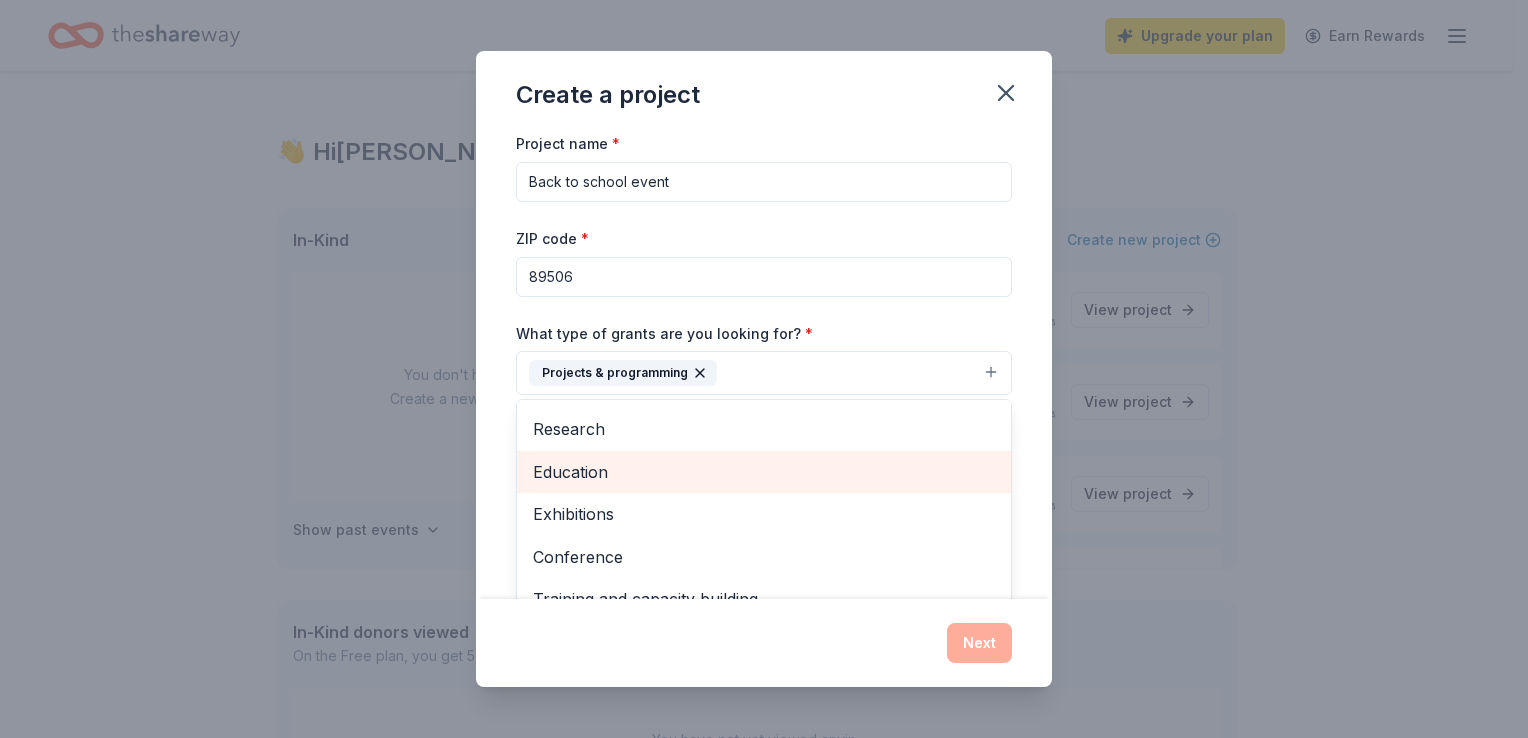click on "Education" at bounding box center [764, 472] 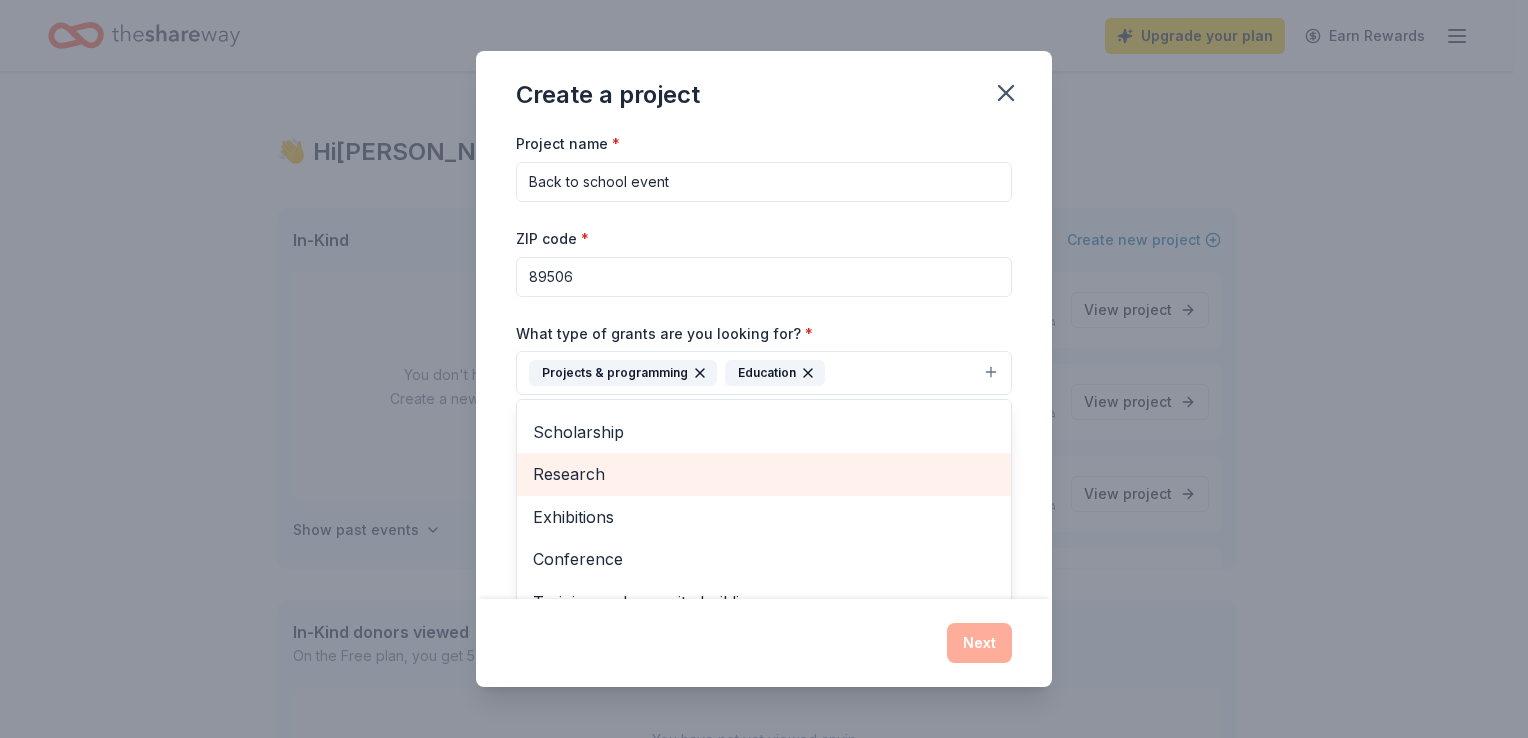 scroll, scrollTop: 0, scrollLeft: 0, axis: both 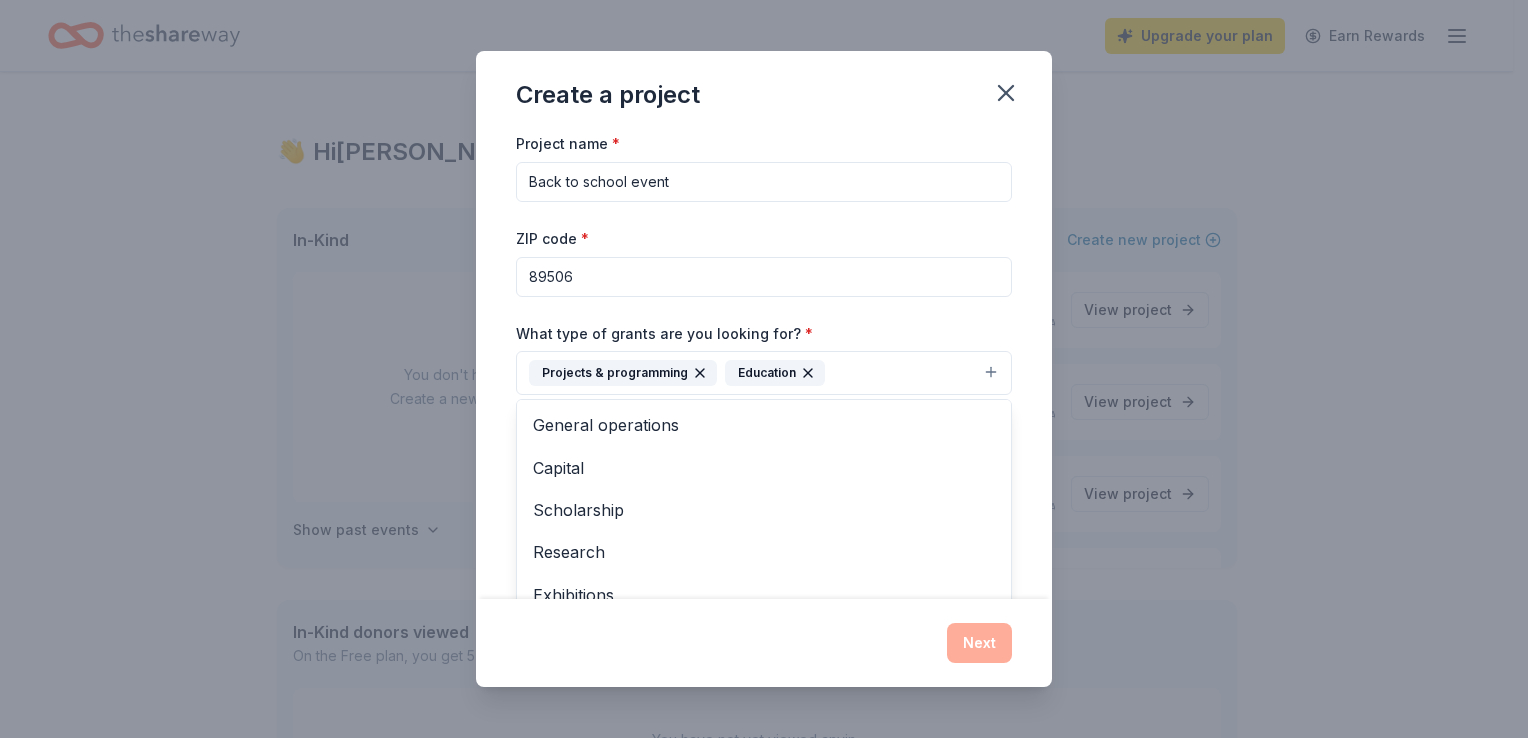 click on "What type of grants are you looking for? * Projects & programming Education General operations Capital Scholarship Research Exhibitions Conference Training and capacity building Fellowship Other" at bounding box center (764, 358) 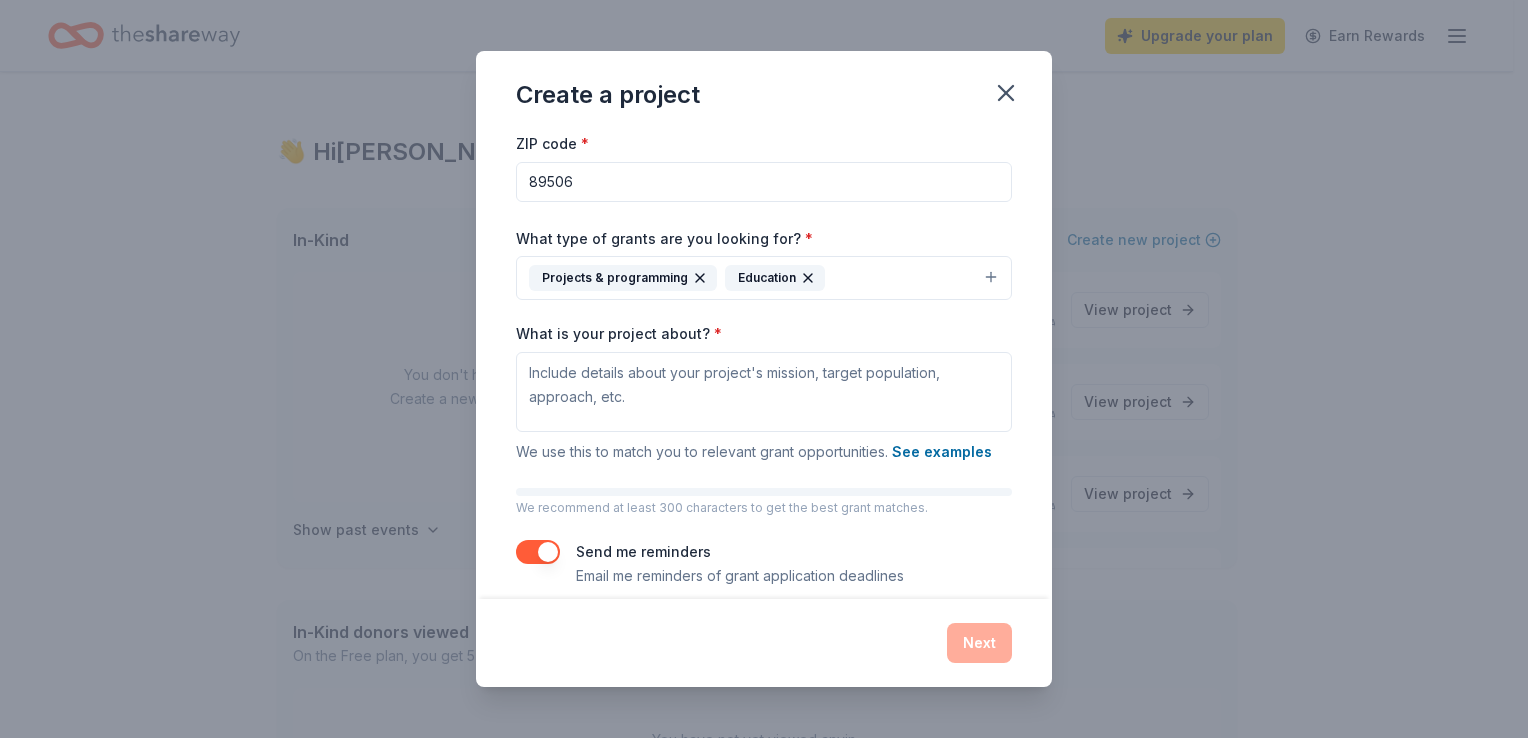 scroll, scrollTop: 115, scrollLeft: 0, axis: vertical 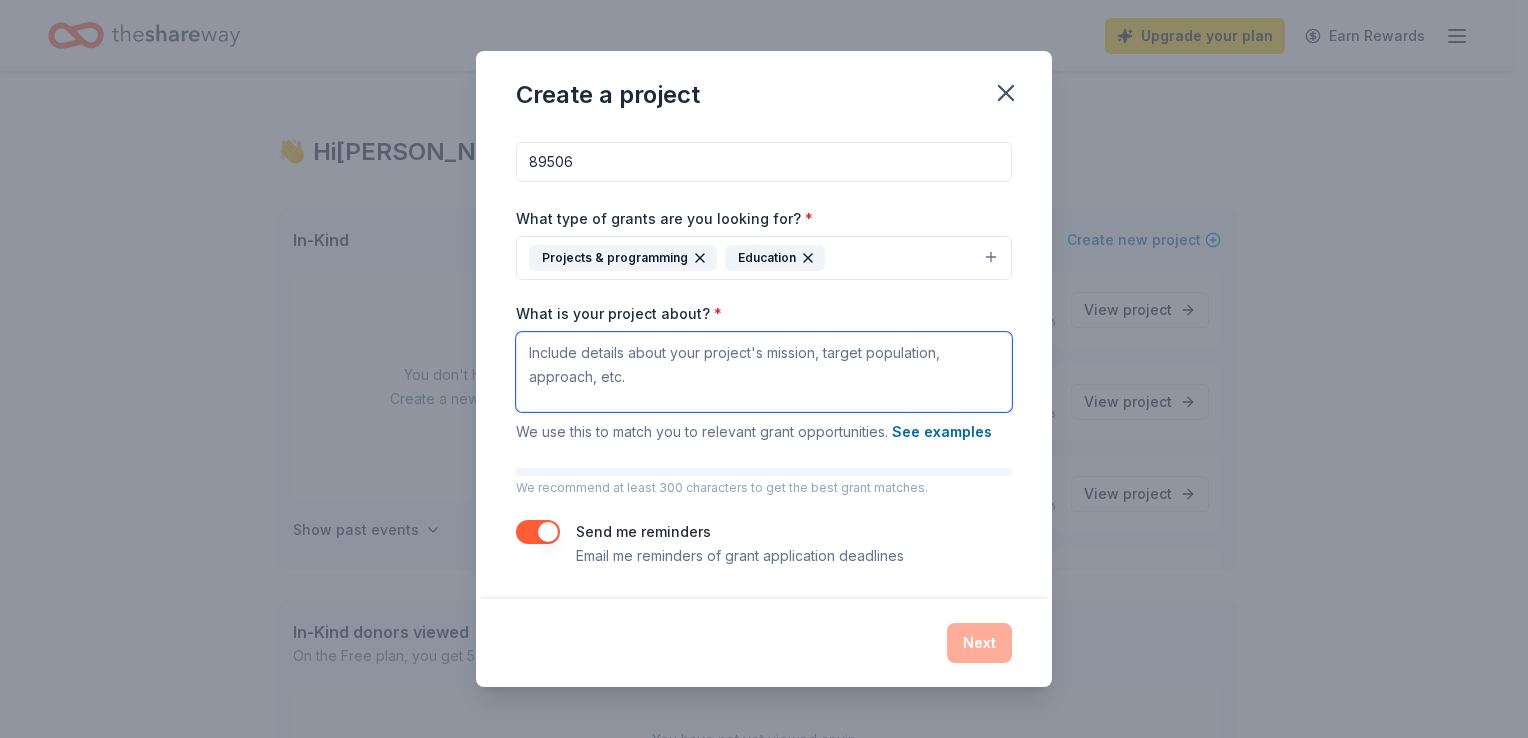 click on "What is your project about? *" at bounding box center [764, 372] 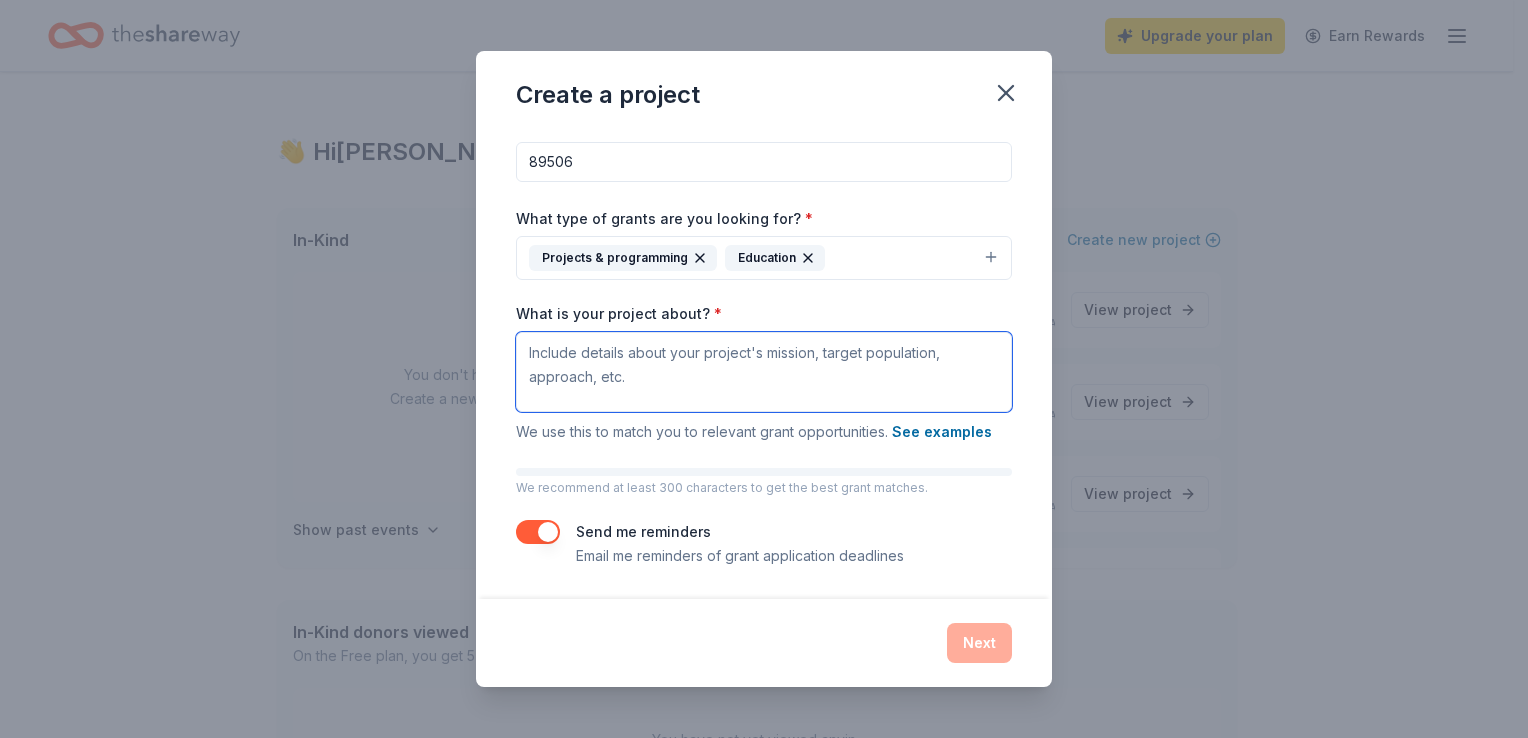 click on "What is your project about? *" at bounding box center [764, 372] 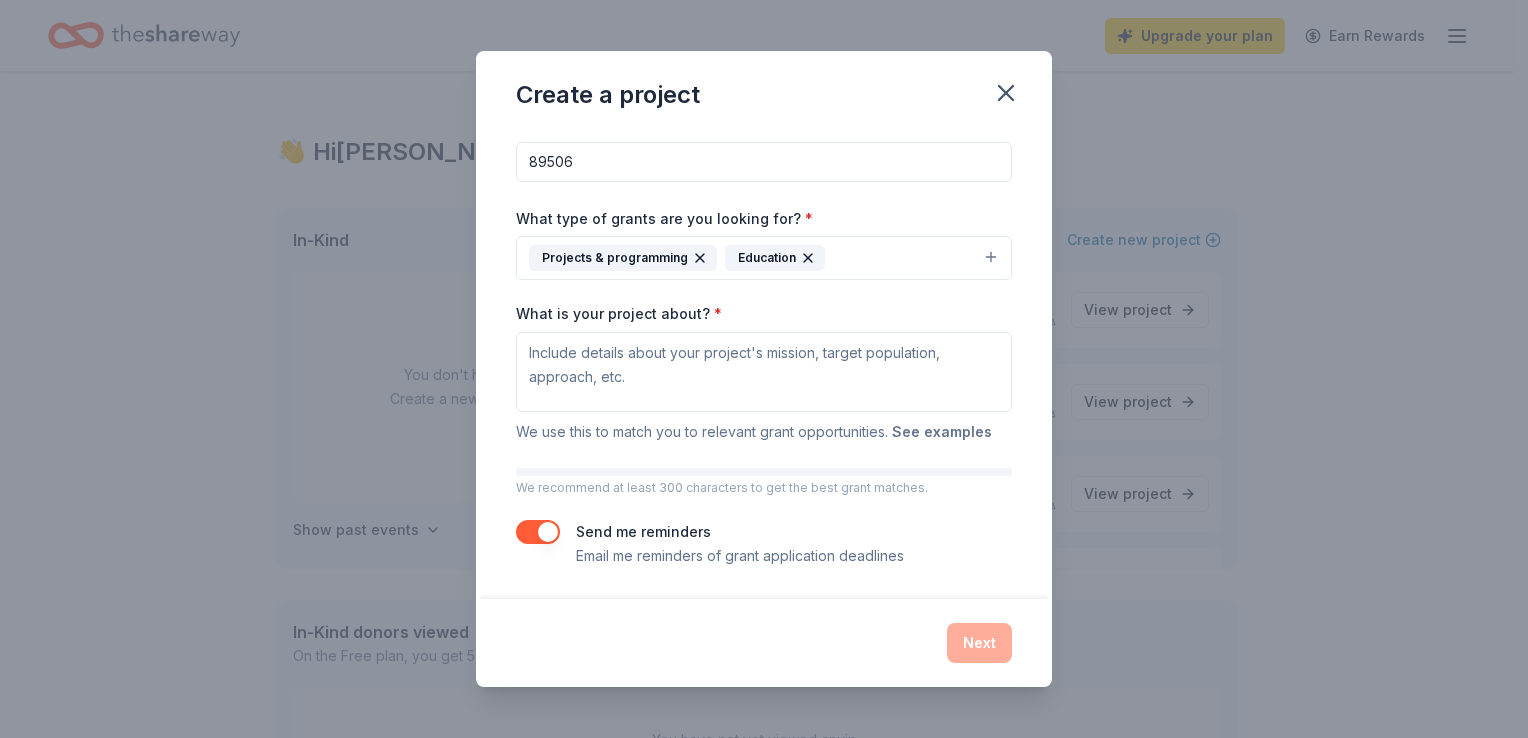 click on "See examples" at bounding box center (942, 432) 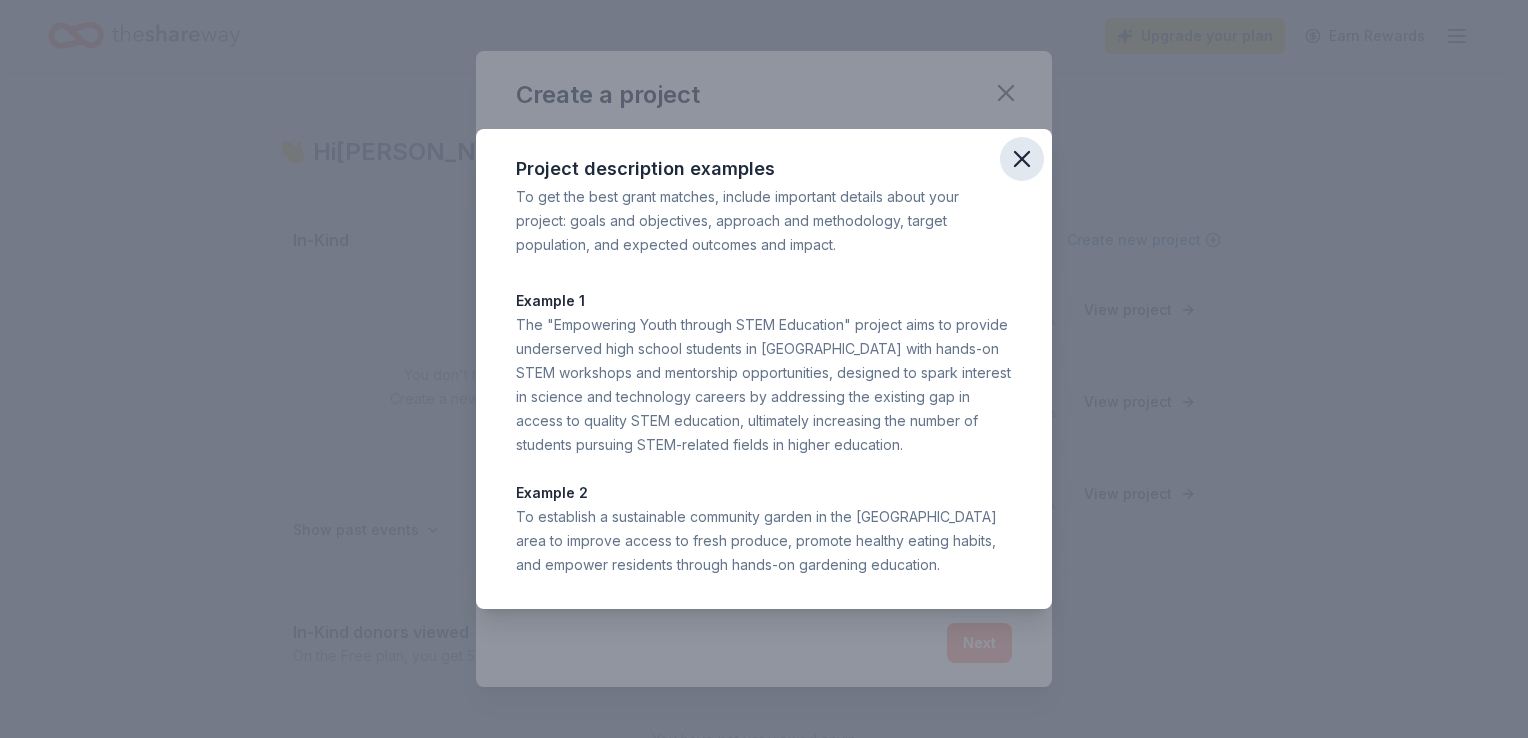 click 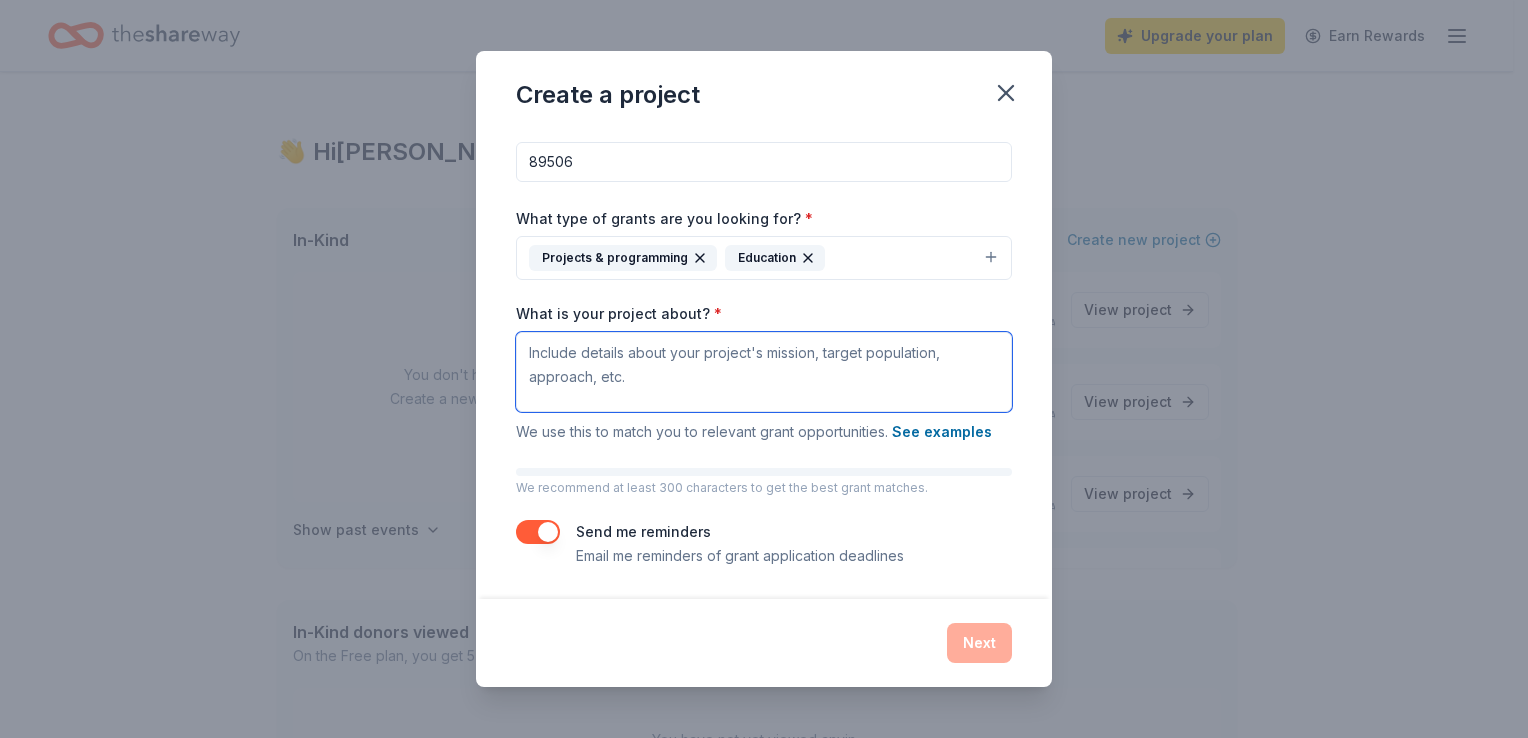 click on "What is your project about? *" at bounding box center [764, 372] 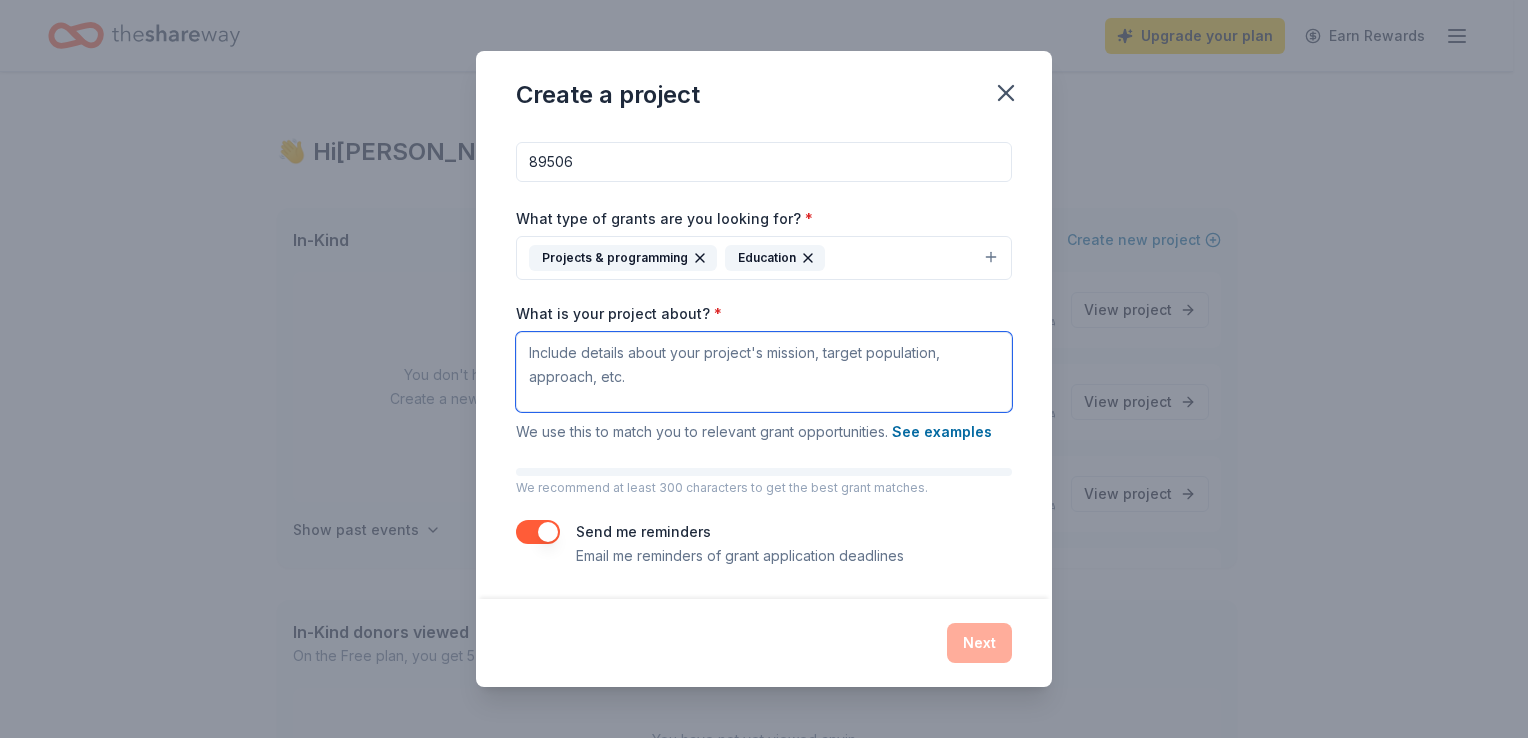 paste on "On behalf of the Marshallese Community Organization of Northern Nevada, I am pleased to invite you to partner with us for our upcoming Back-to-School Fundraising Event on August 2, 2025, at North Valleys Regional Park. This event is dedicated to ensuring that all children in our community have the school supplies they need to succeed in the coming school year.
Each year, many local families face financial barriers that prevent their children from starting school prepared. By sponsoring this event, your business can directly impact students’ educational outcomes while gaining positive recognition throughout our community.
Sponsorship opportunities include:
•	Logo placement on event materials and social media
•	Acknowledgment during the event
•	Option to host a resource booth
•	Opportunities for cross-promotion
We anticipate serving 70-80 sutdents/families with free backpacks, supplies, and other resources. Your support will make a tremendous difference.
Please find the sponsorship levels attached for your c..." 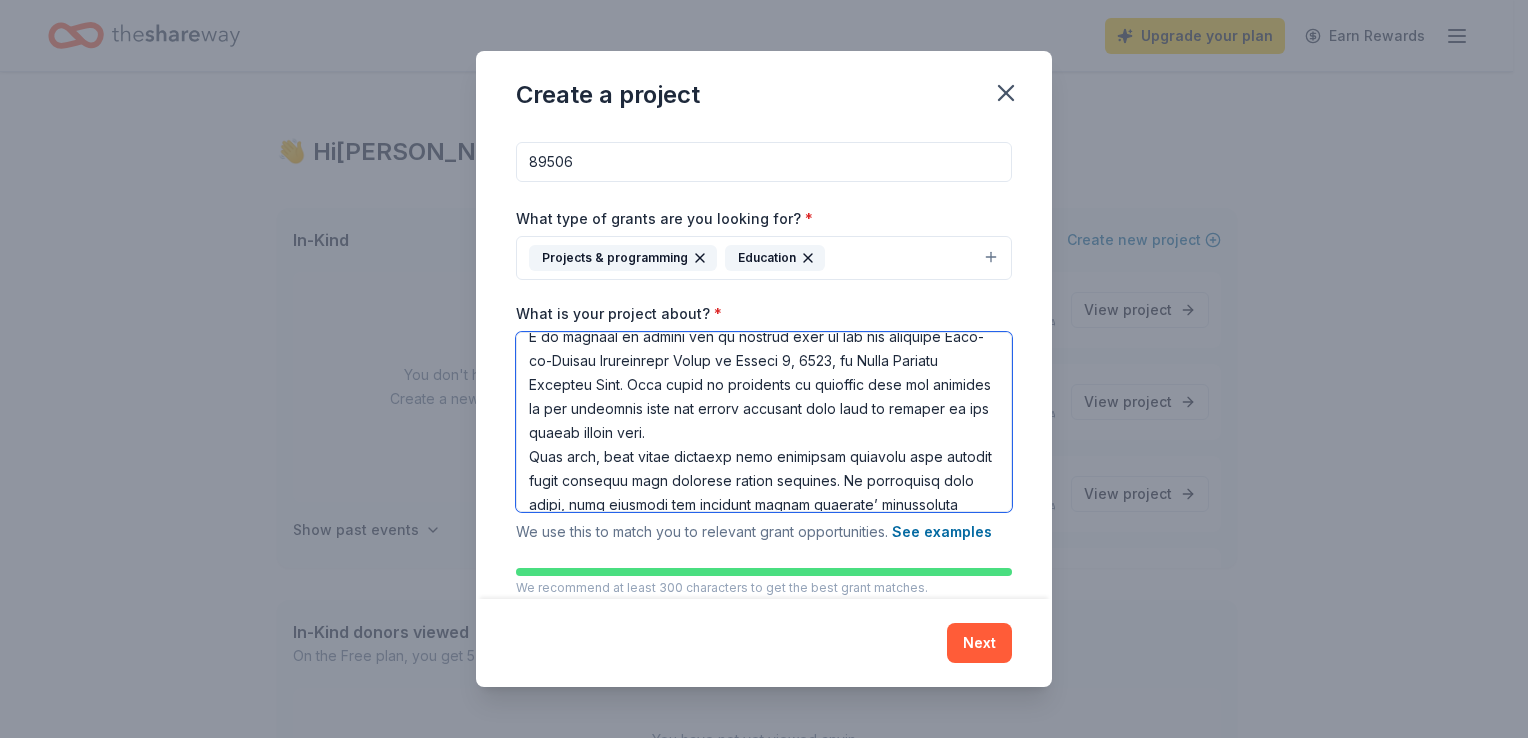 scroll, scrollTop: 0, scrollLeft: 0, axis: both 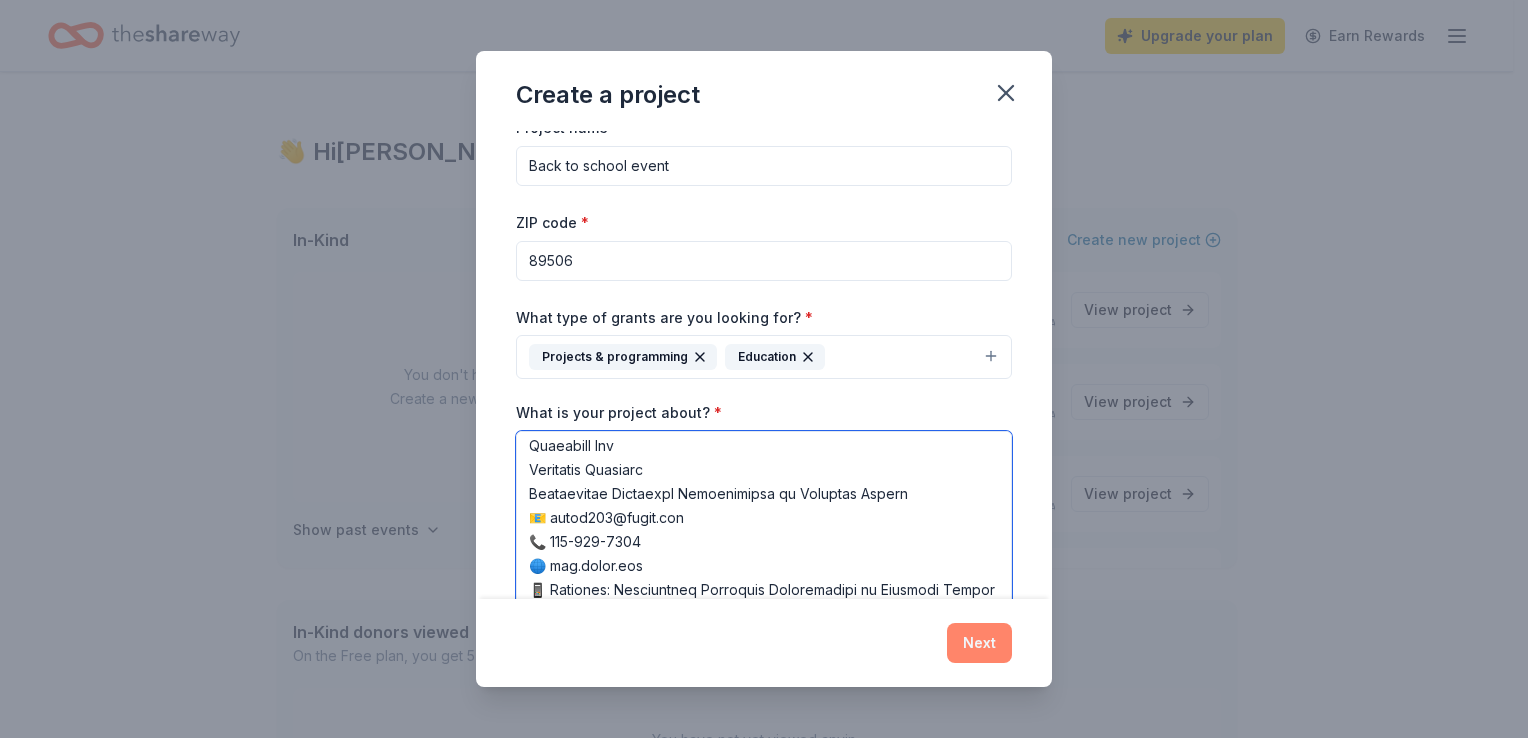 type on "On behalf of the Marshallese Community Organization of Northern Nevada, I am pleased to invite you to partner with us for our upcoming Back-to-School Fundraising Event on August 2, 2025, at North Valleys Regional Park. This event is dedicated to ensuring that all children in our community have the school supplies they need to succeed in the coming school year.
Each year, many local families face financial barriers that prevent their children from starting school prepared. By sponsoring this event, your business can directly impact students’ educational outcomes while gaining positive recognition throughout our community.
Sponsorship opportunities include:
•	Logo placement on event materials and social media
•	Acknowledgment during the event
•	Option to host a resource booth
•	Opportunities for cross-promotion
We anticipate serving 70-80 students/families with free backpacks, supplies, and other resources. Your support will make a tremendous difference.
Please find the sponsorship levels attached for your c..." 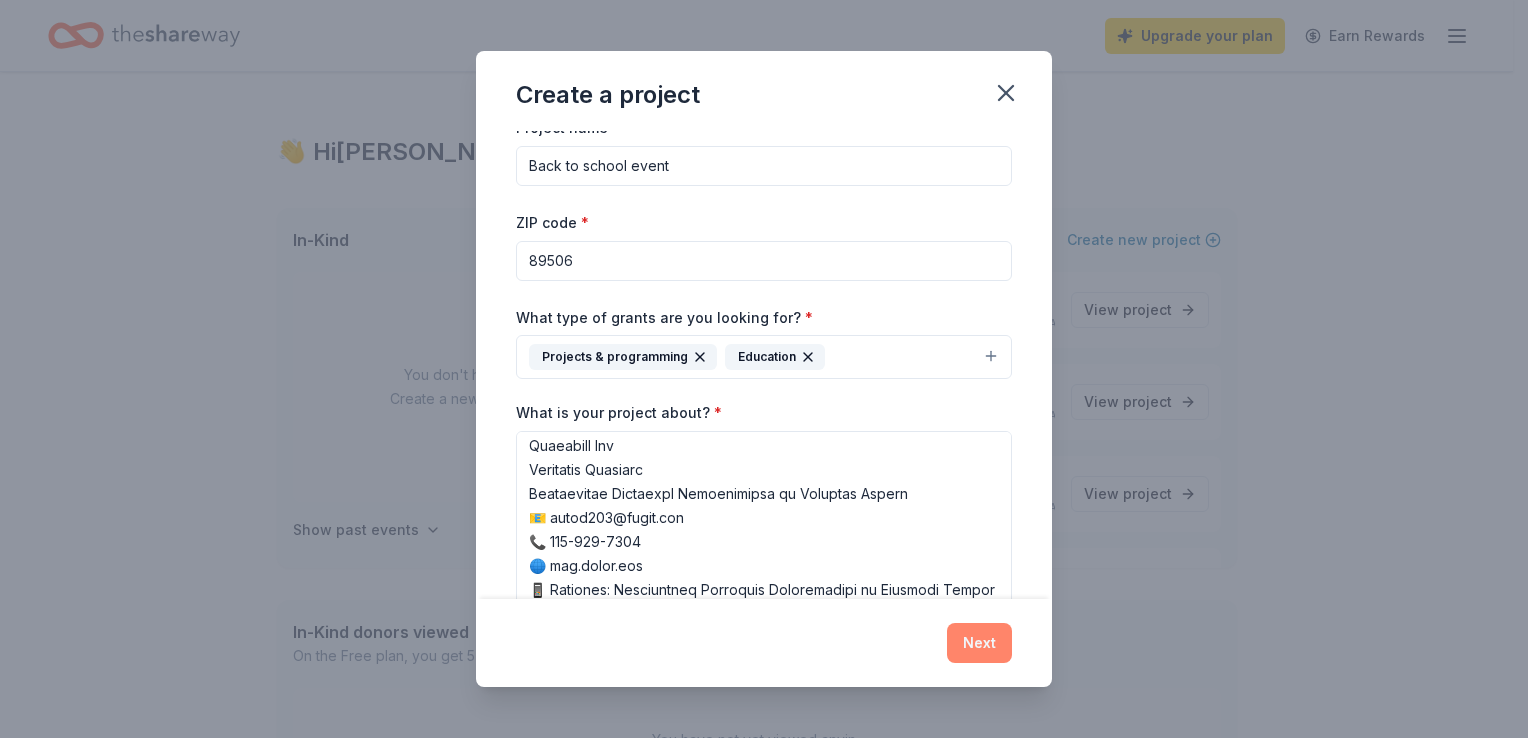click on "Next" at bounding box center (979, 643) 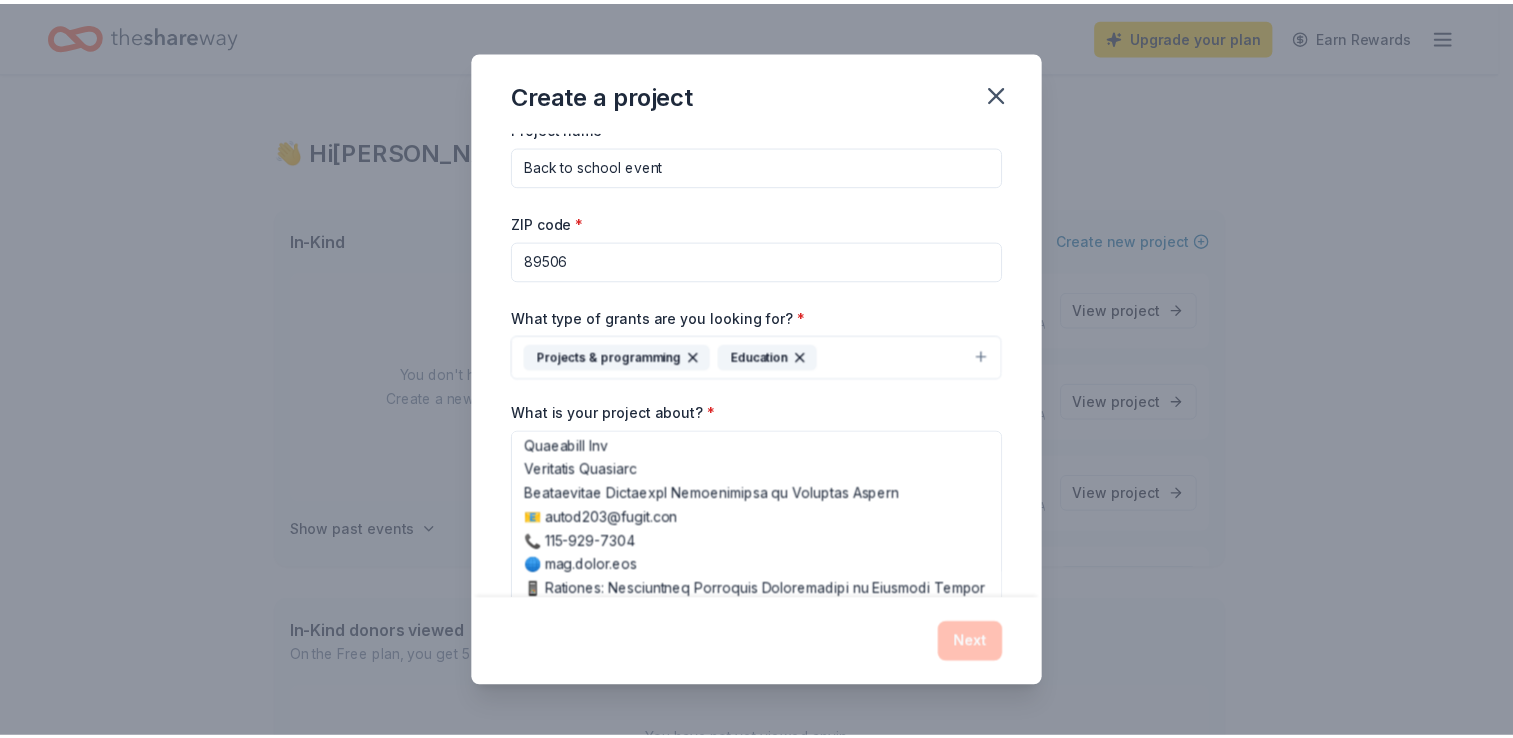 scroll, scrollTop: 0, scrollLeft: 0, axis: both 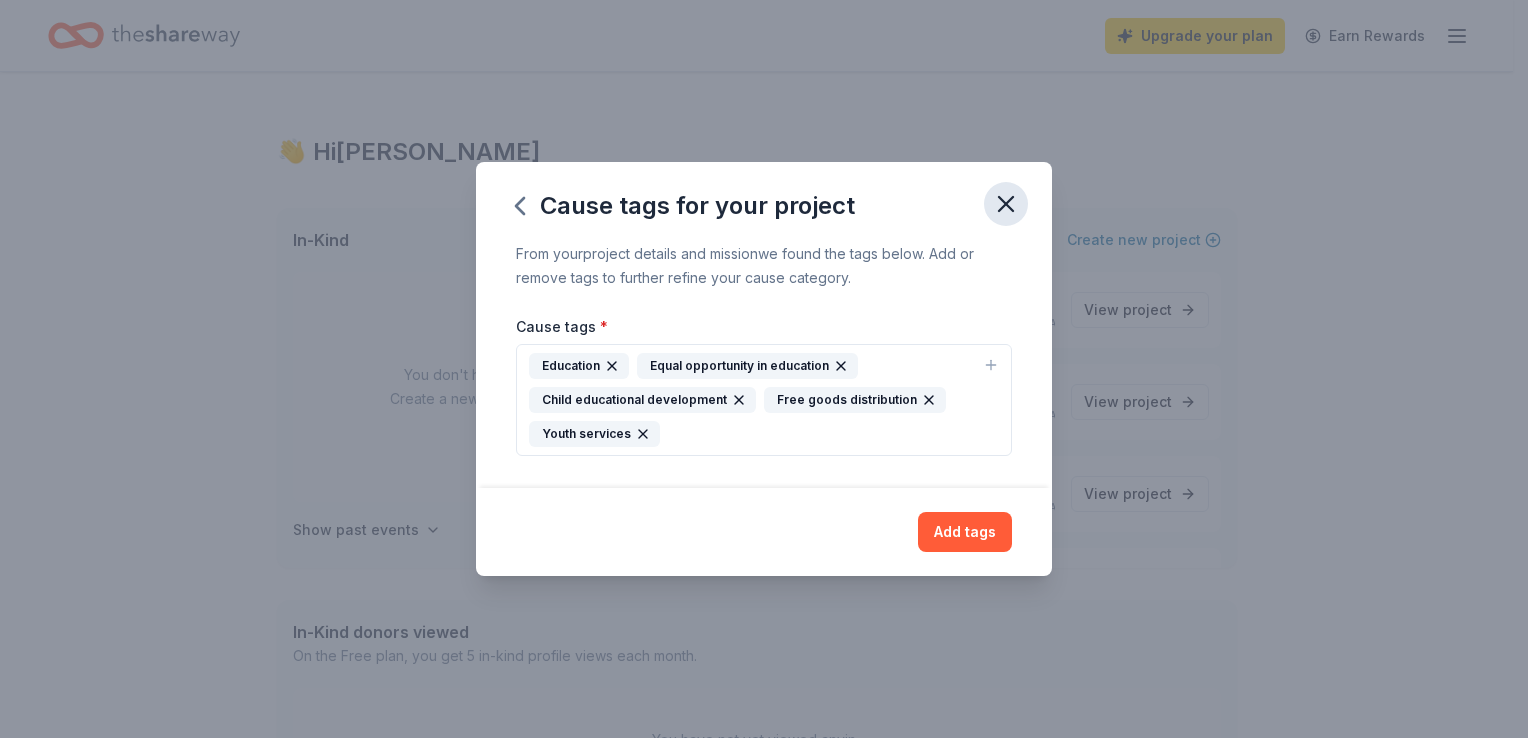 click 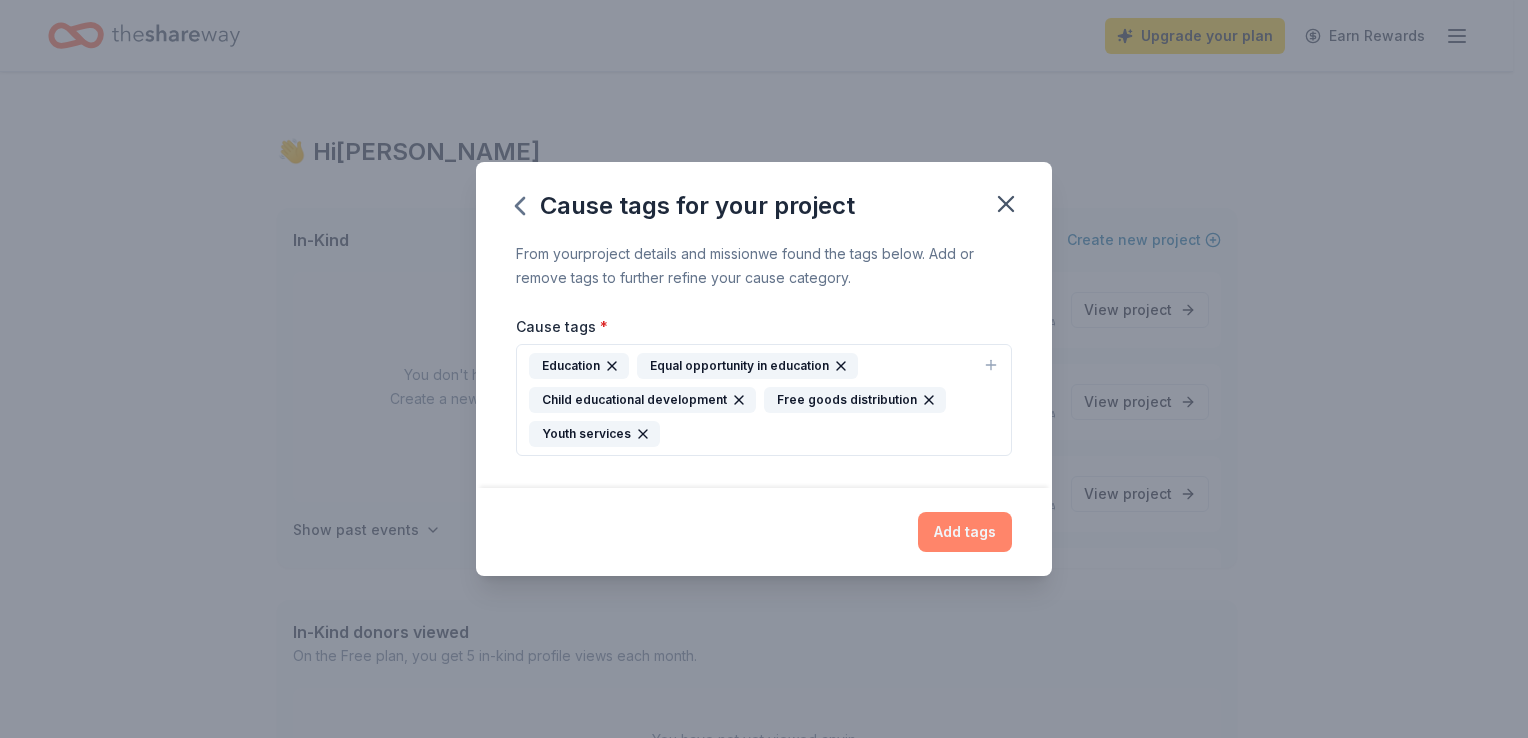click on "Add tags" at bounding box center [965, 532] 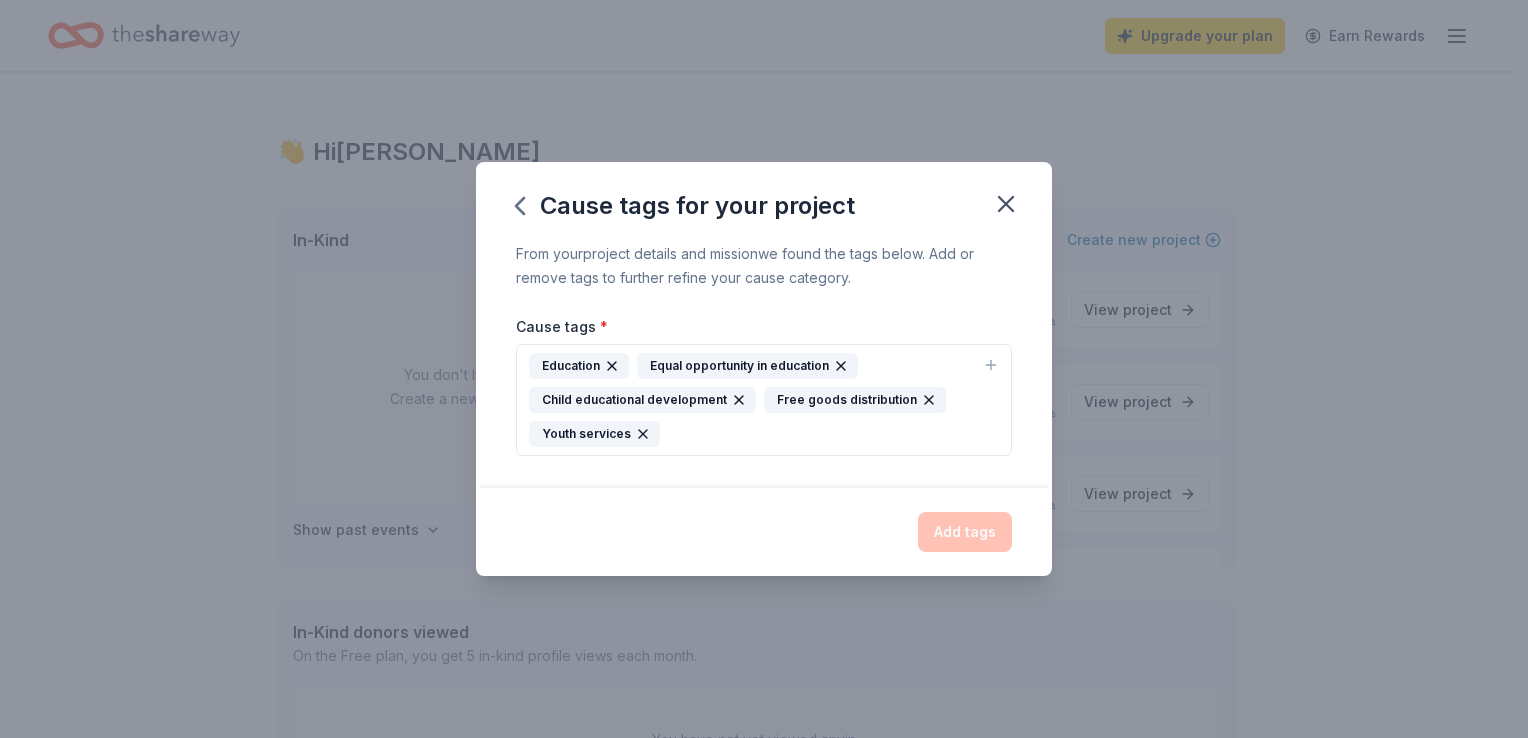click on "Add tags" at bounding box center [764, 532] 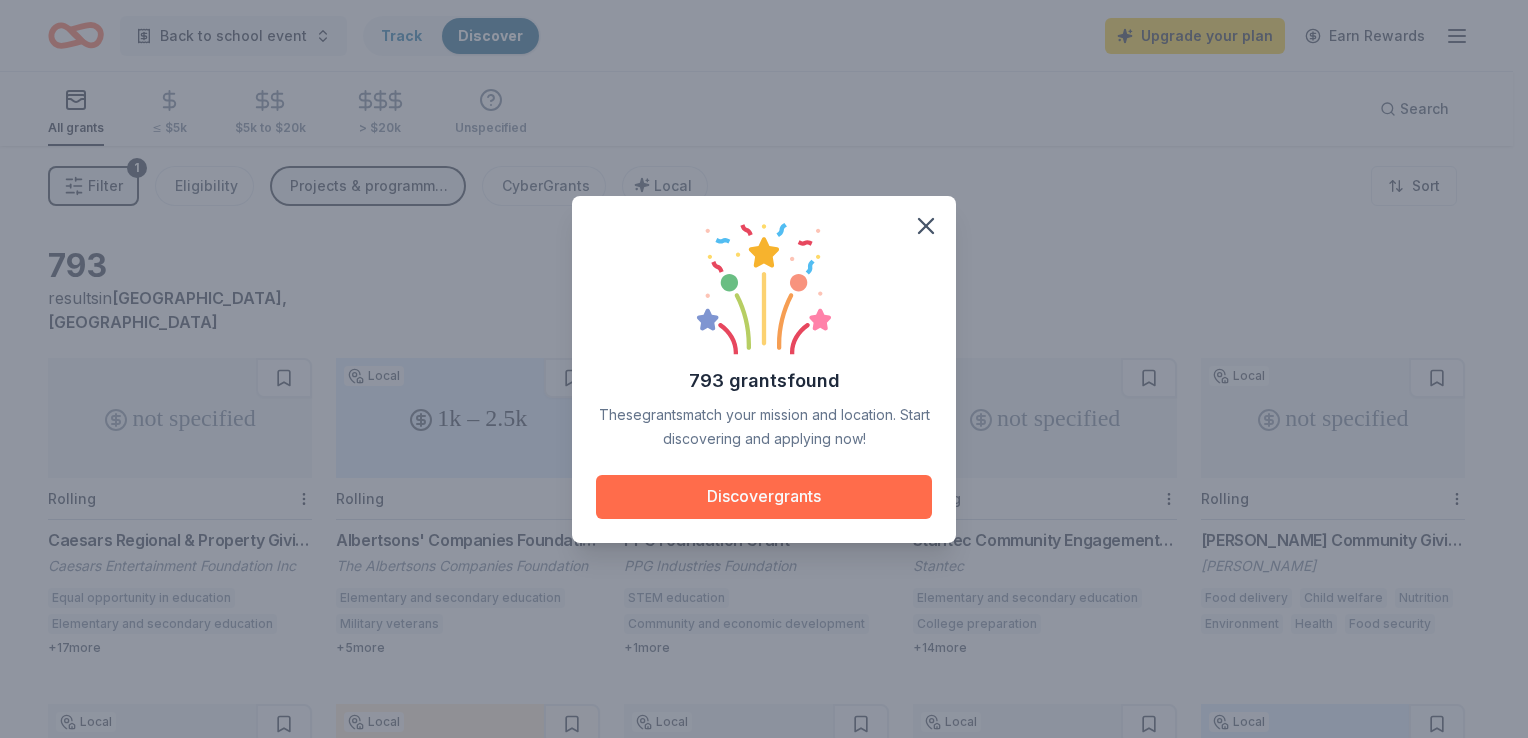 click on "Discover  grants" at bounding box center [764, 497] 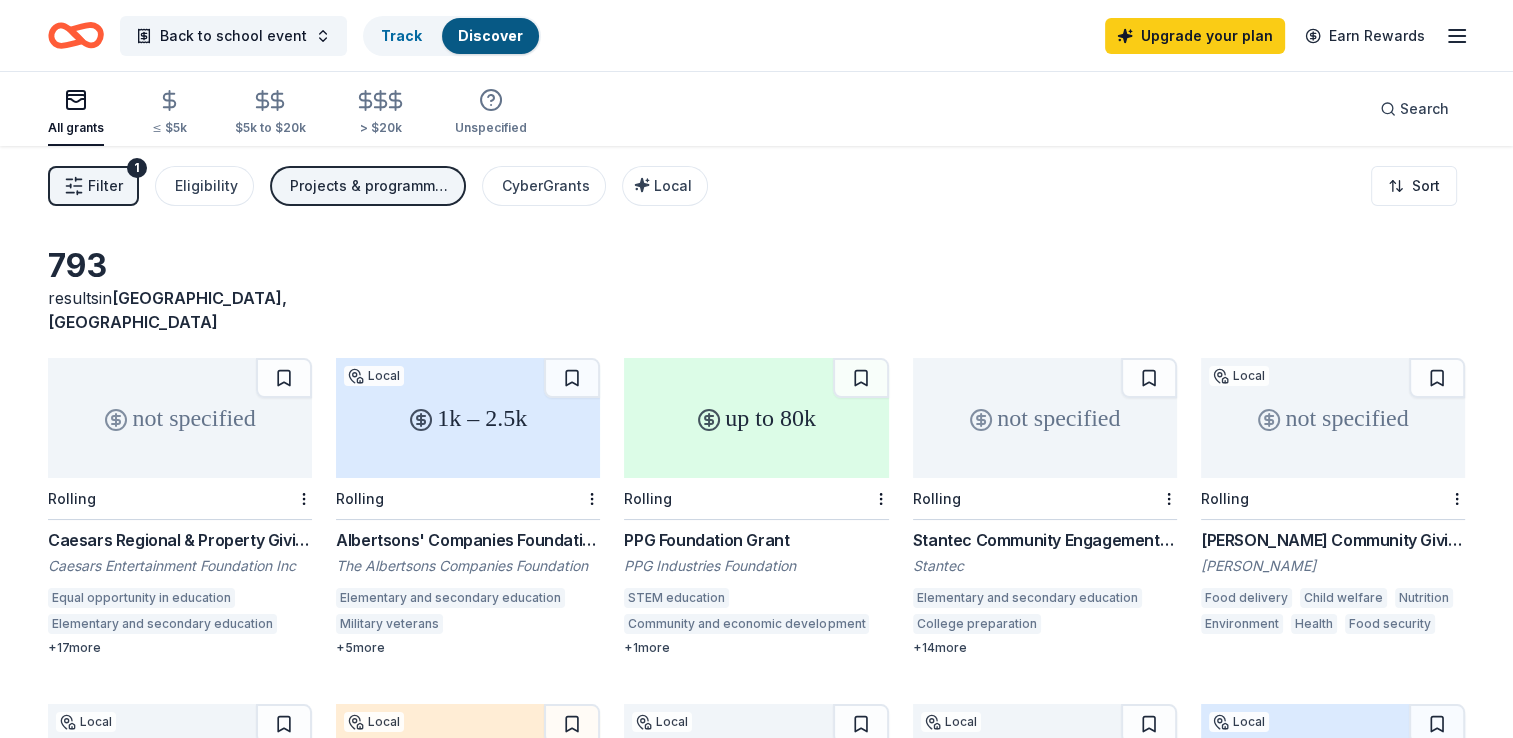 click on "Albertsons' Companies Foundation - Northern California Grant Program" at bounding box center (468, 540) 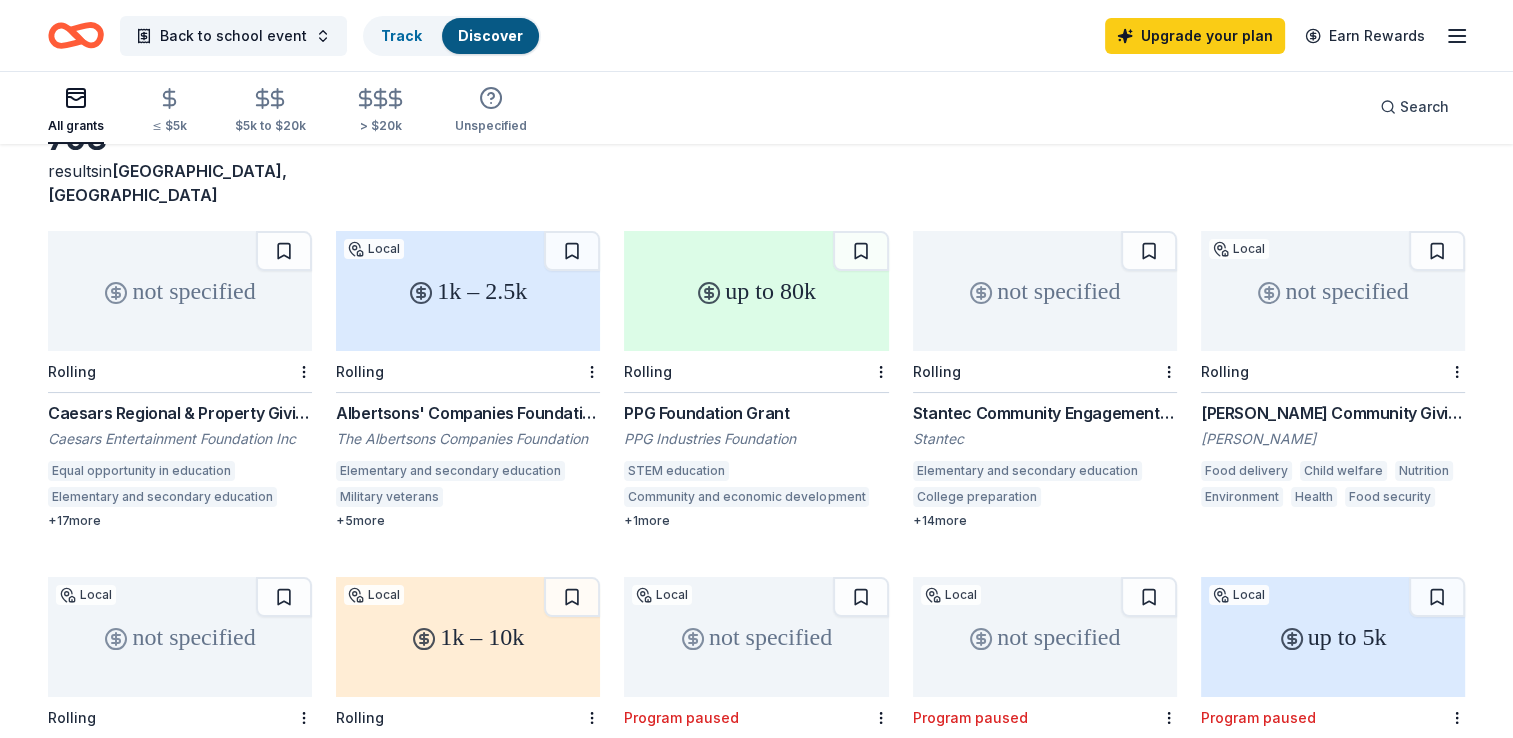 scroll, scrollTop: 128, scrollLeft: 0, axis: vertical 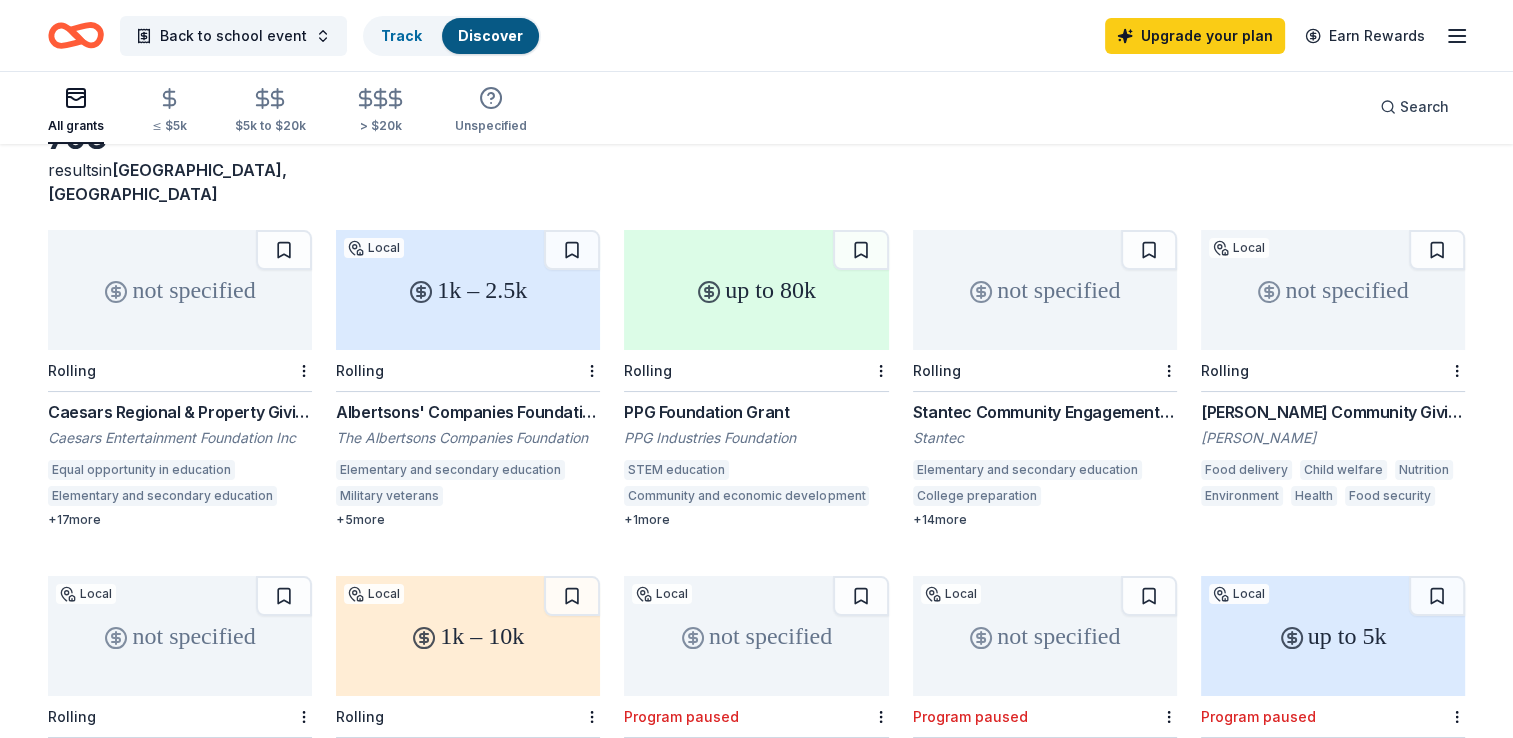 click on "PPG Foundation Grant" at bounding box center [756, 412] 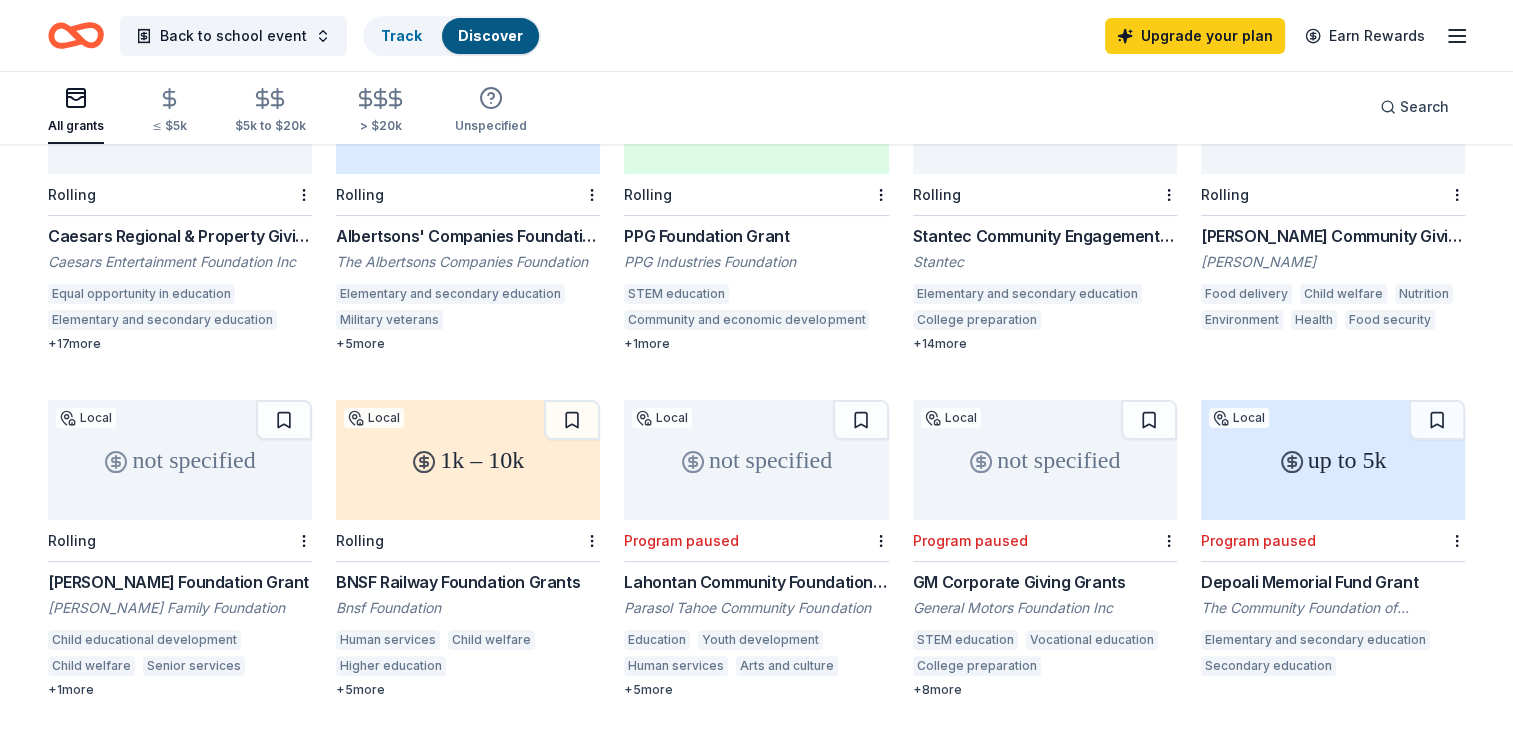 scroll, scrollTop: 344, scrollLeft: 0, axis: vertical 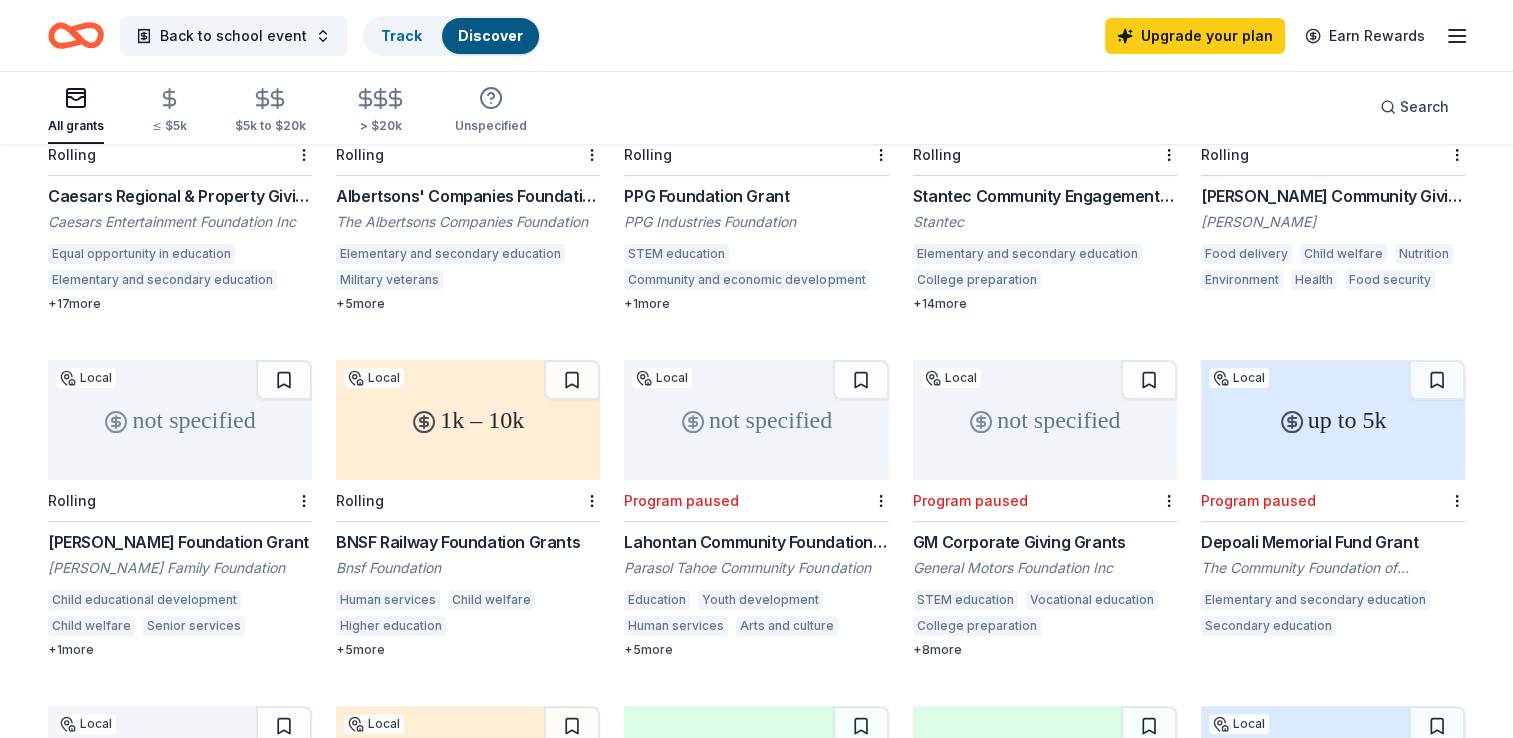 click on "BNSF Railway Foundation Grants" at bounding box center (468, 542) 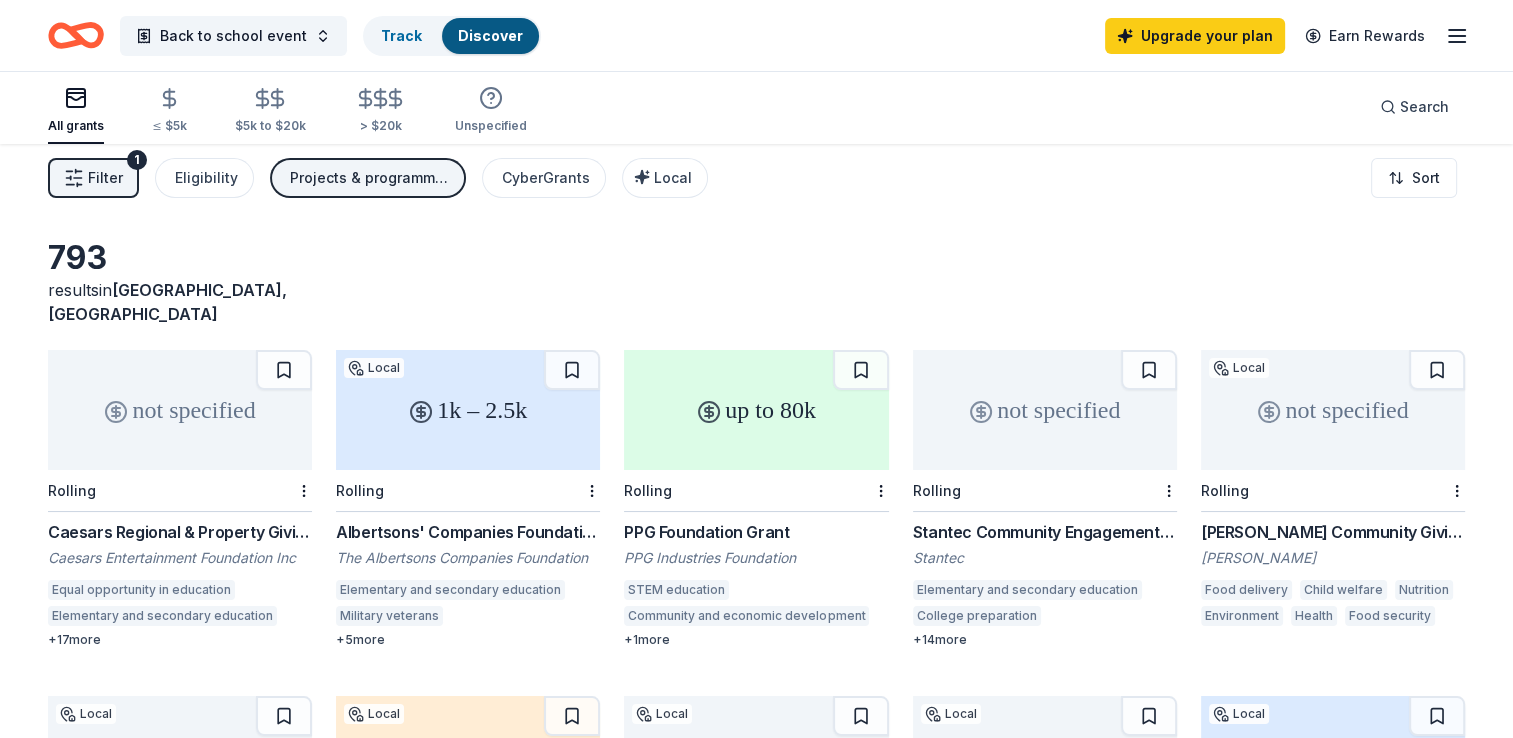 scroll, scrollTop: 0, scrollLeft: 0, axis: both 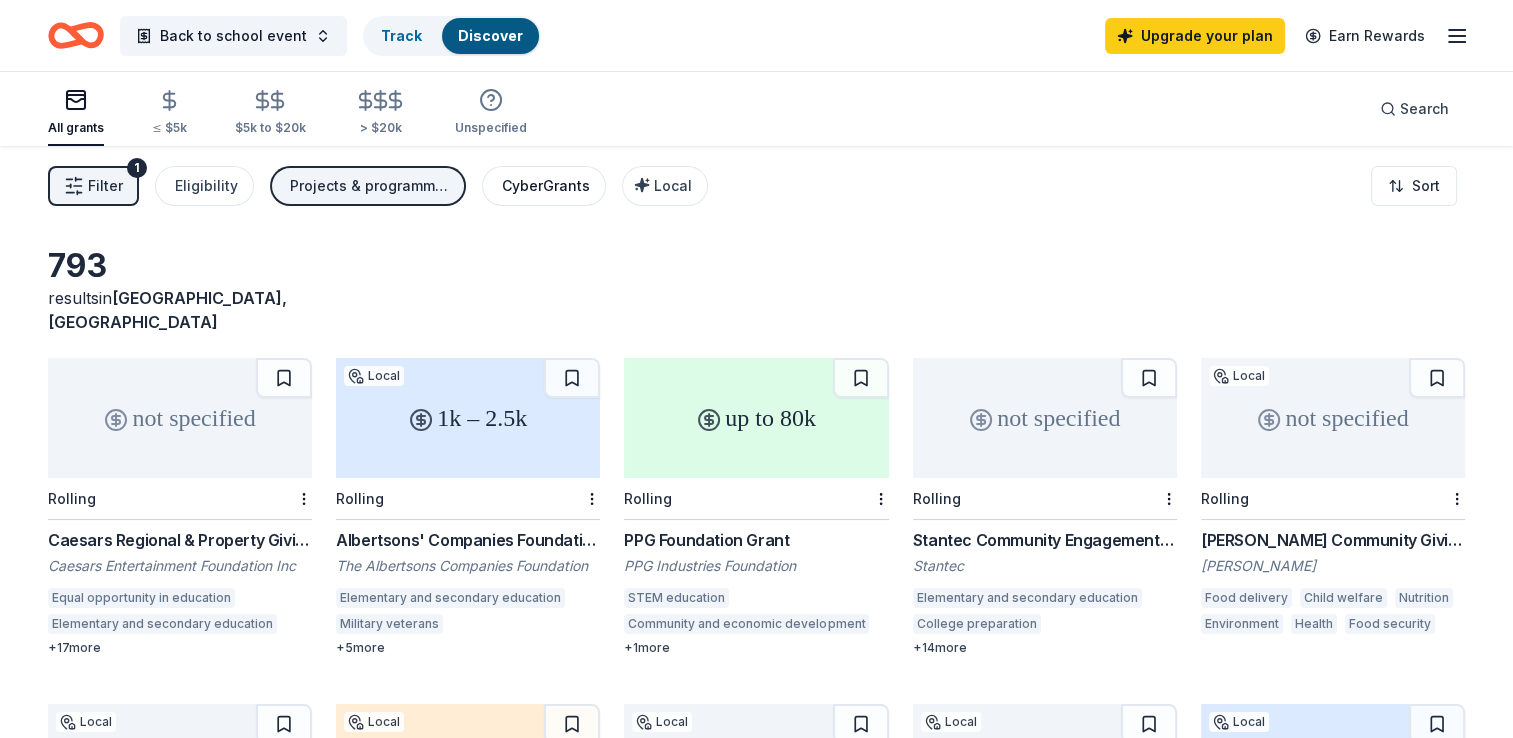 click on "CyberGrants" at bounding box center [546, 186] 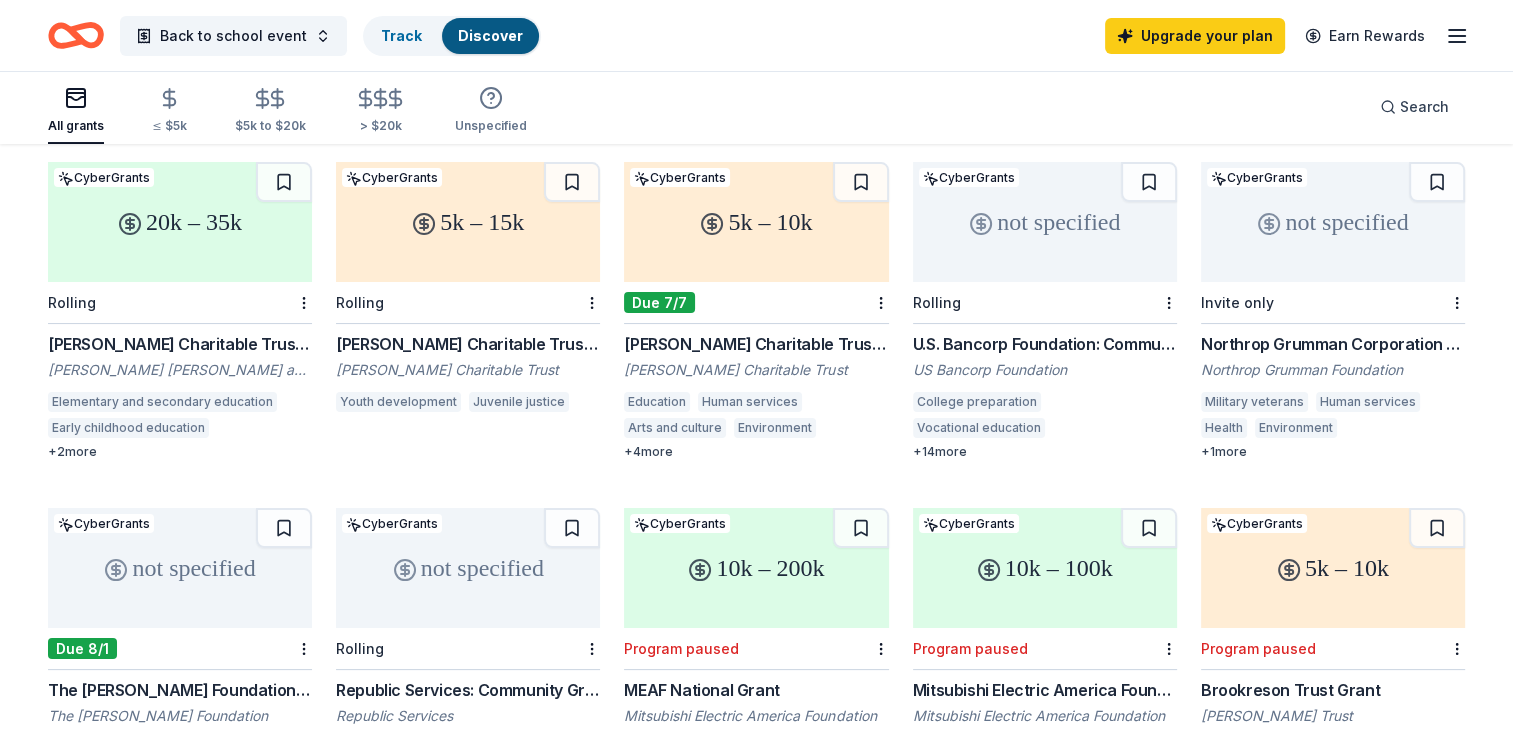scroll, scrollTop: 198, scrollLeft: 0, axis: vertical 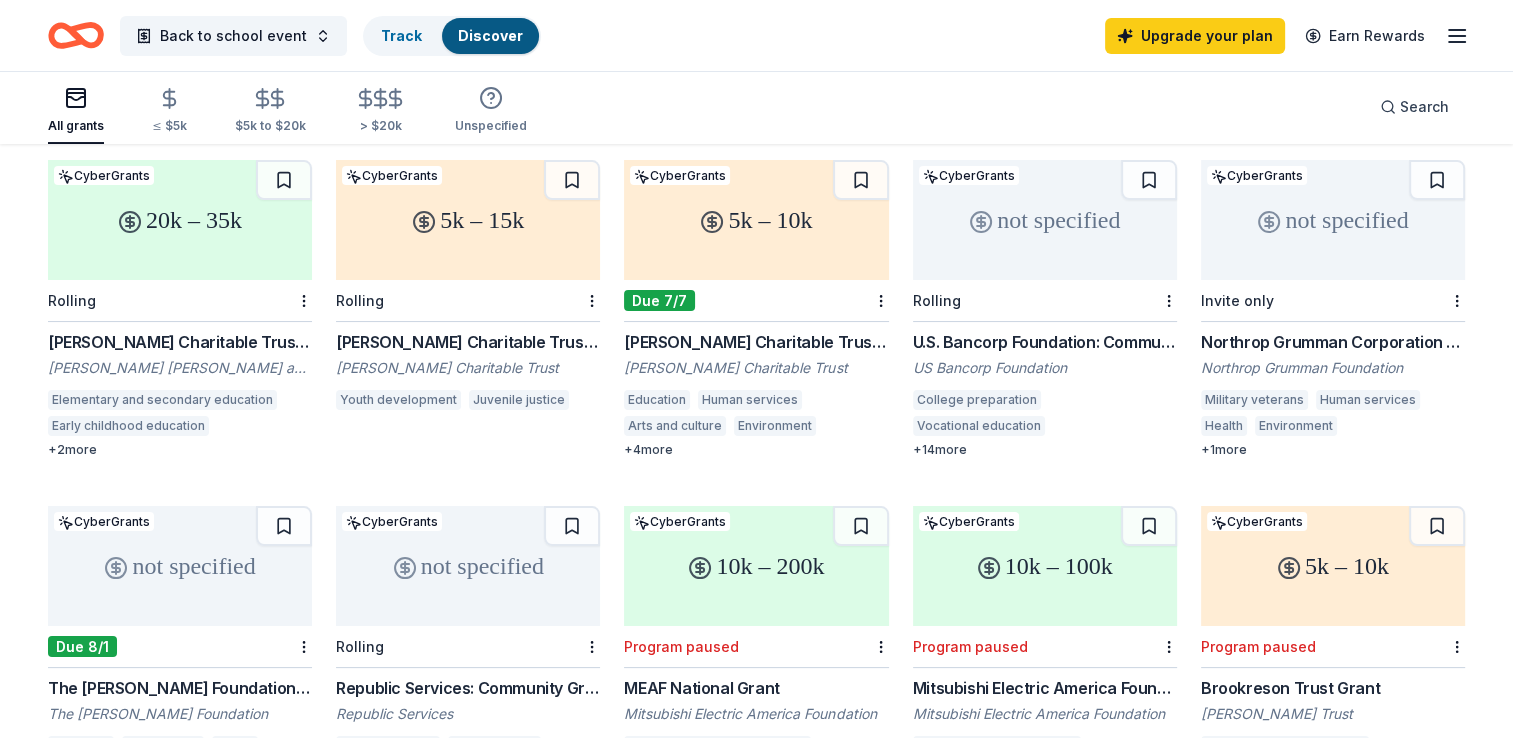 click on "[PERSON_NAME] Charitable Trust Grant" at bounding box center [756, 342] 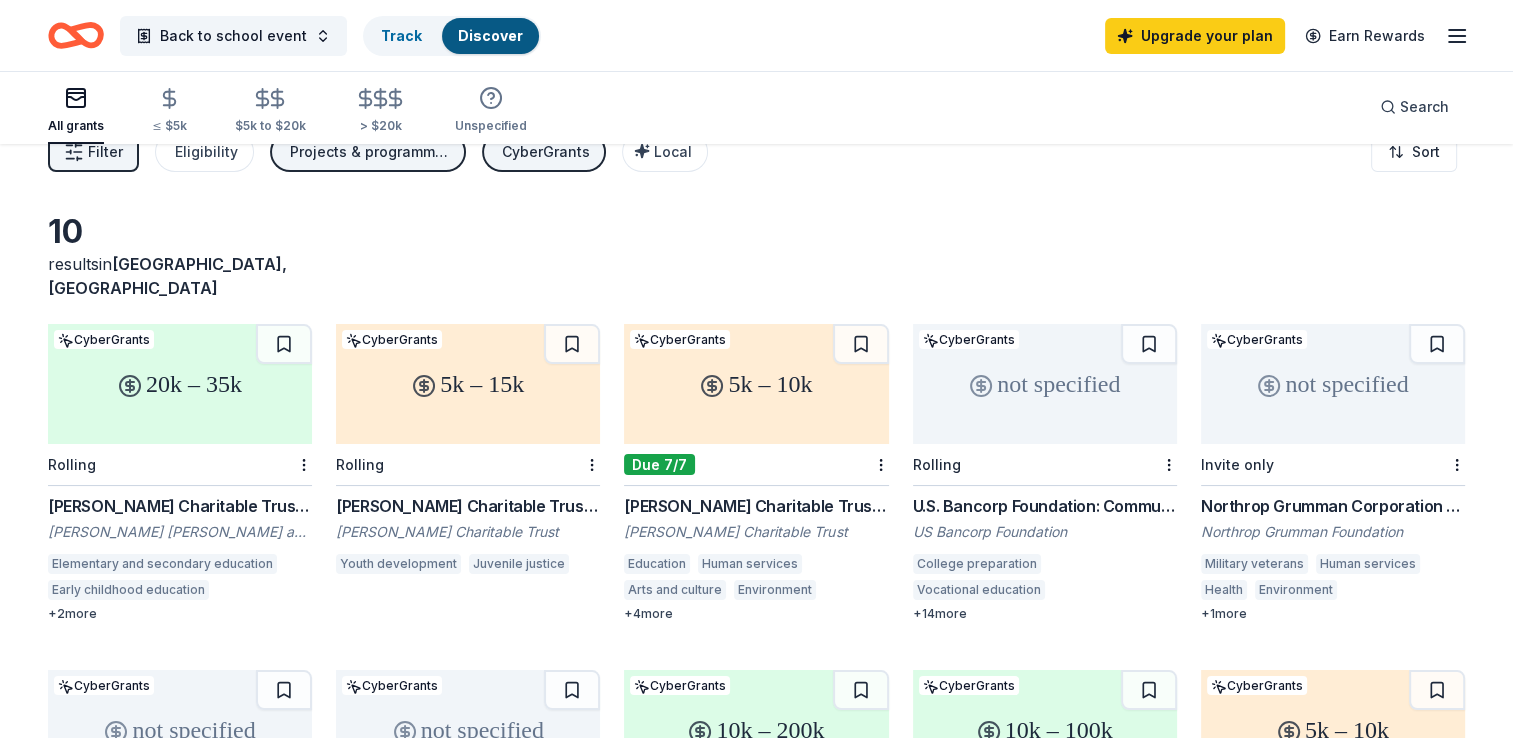 scroll, scrollTop: 0, scrollLeft: 0, axis: both 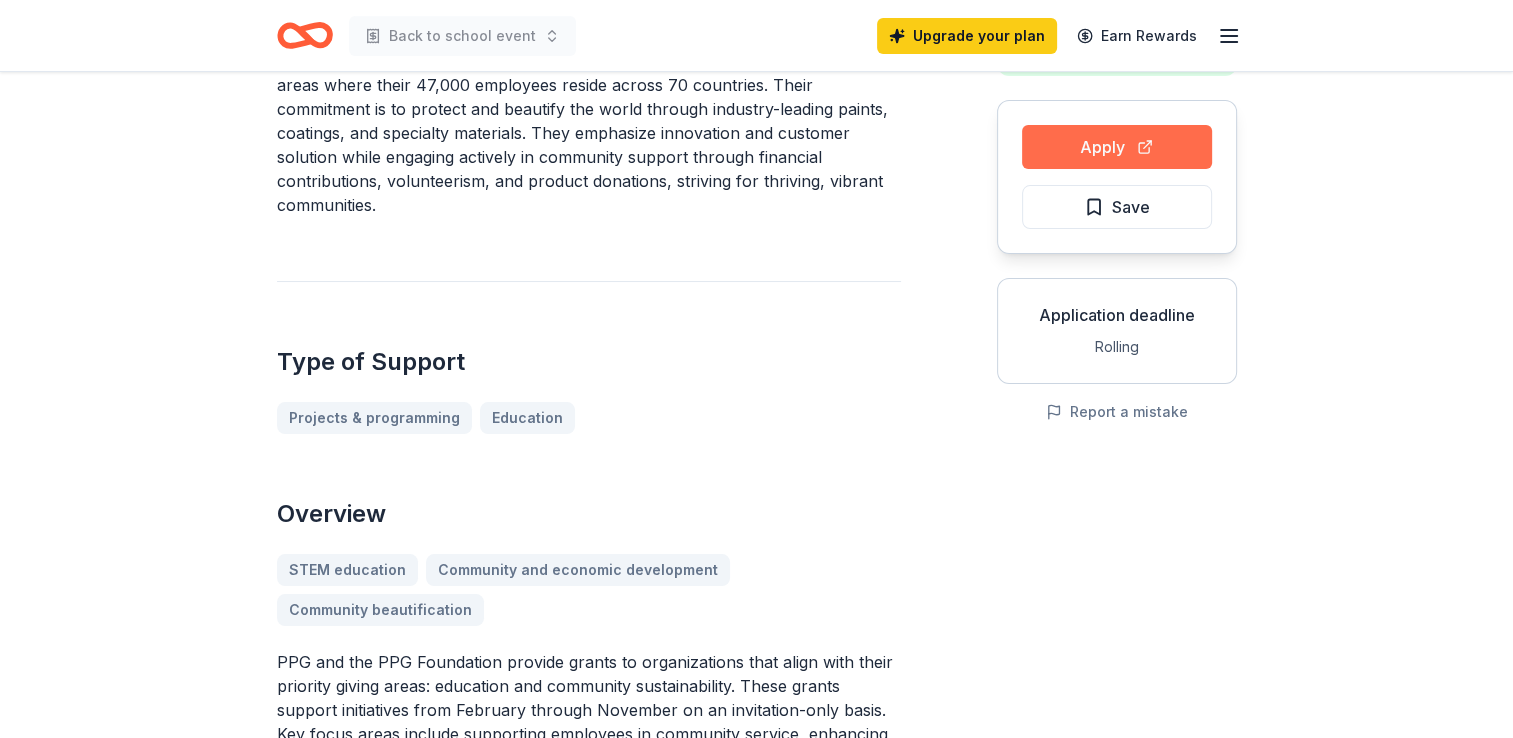 click on "Apply" at bounding box center [1117, 147] 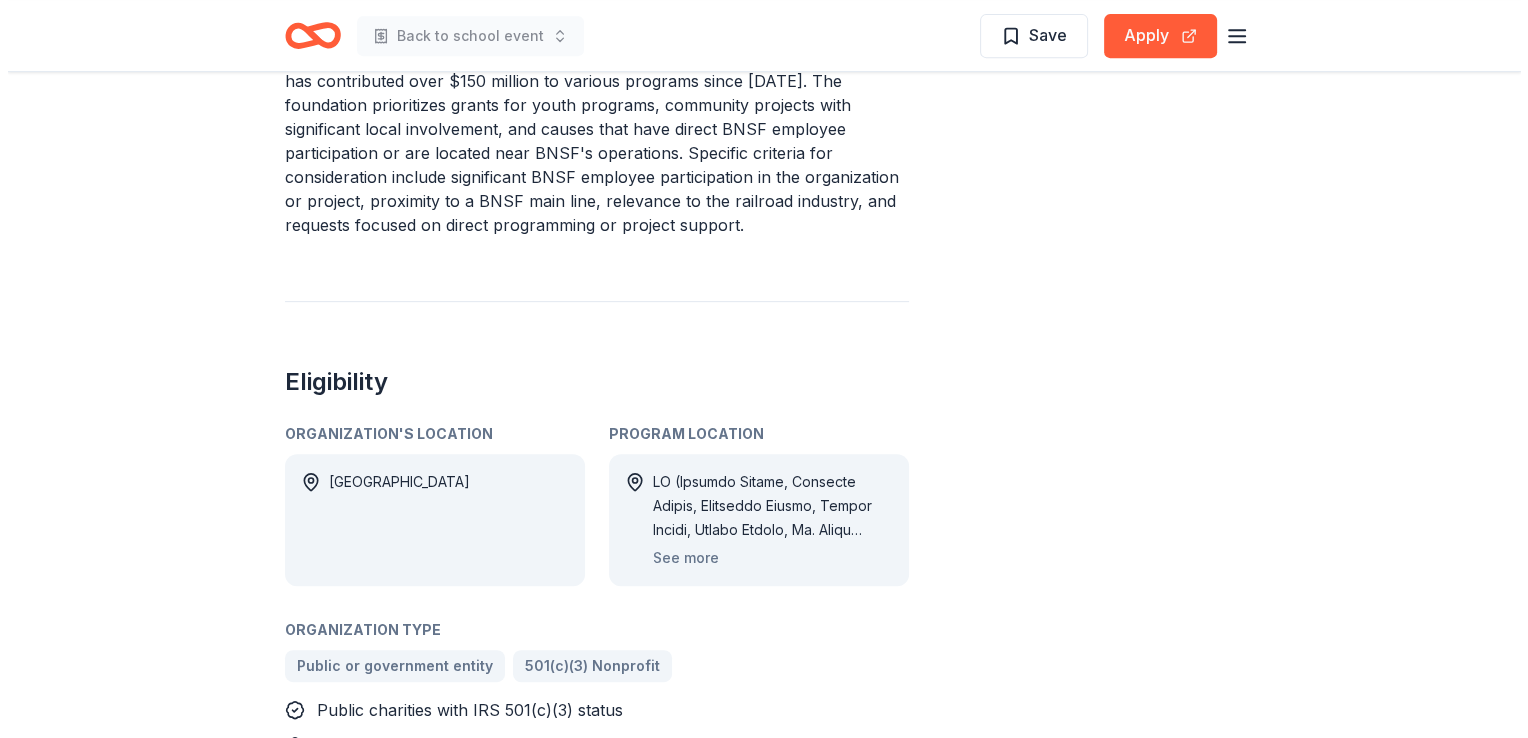scroll, scrollTop: 922, scrollLeft: 0, axis: vertical 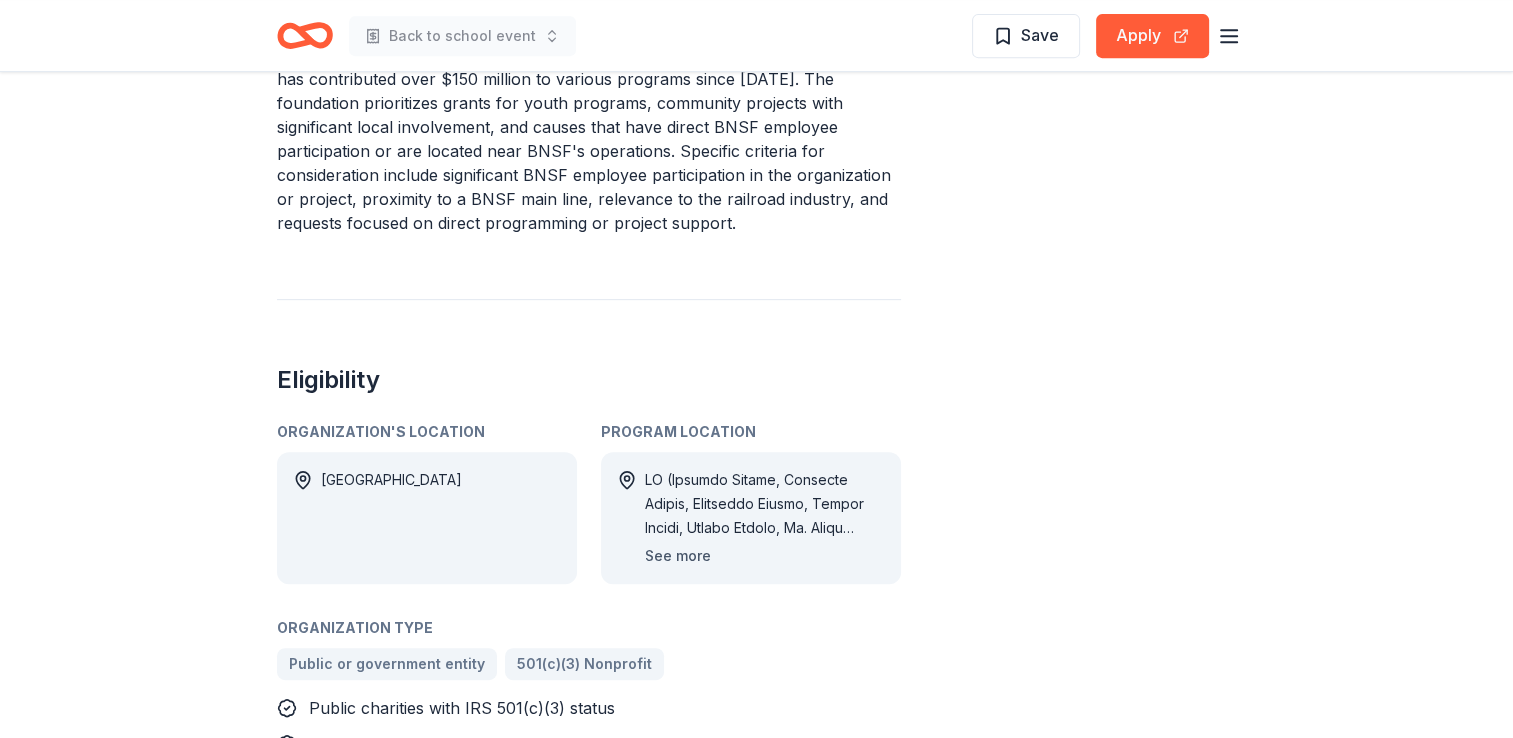 click on "See more" at bounding box center [678, 556] 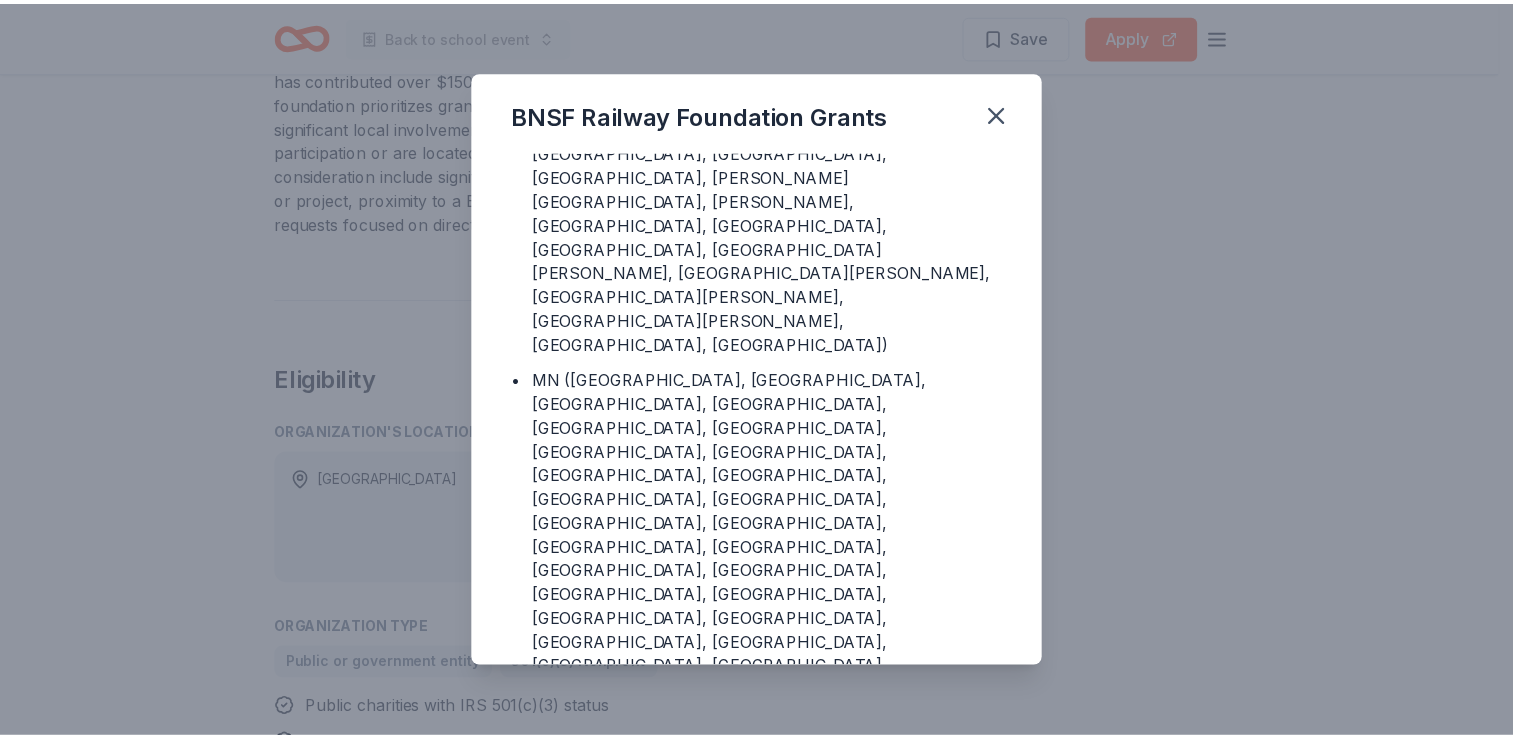 scroll, scrollTop: 2774, scrollLeft: 0, axis: vertical 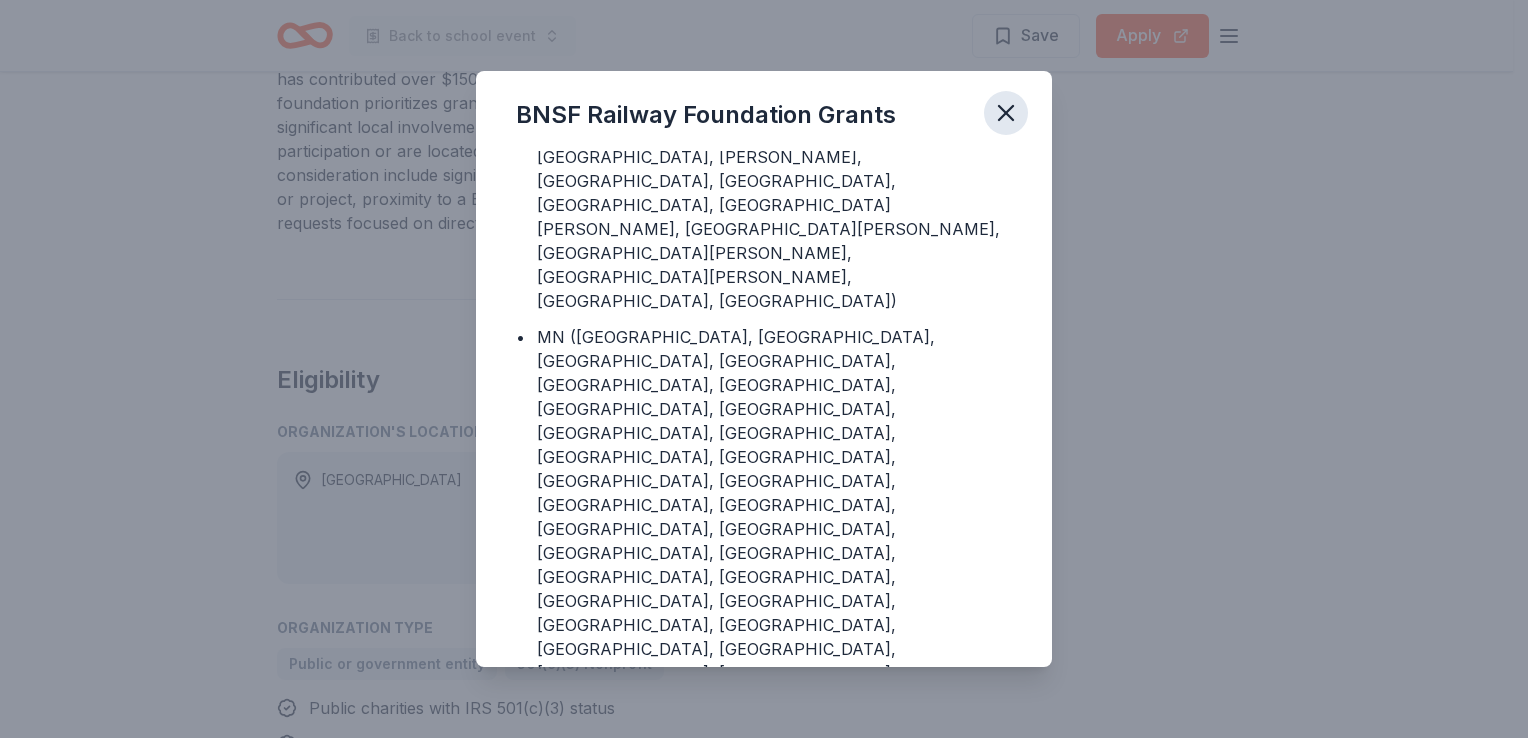 click 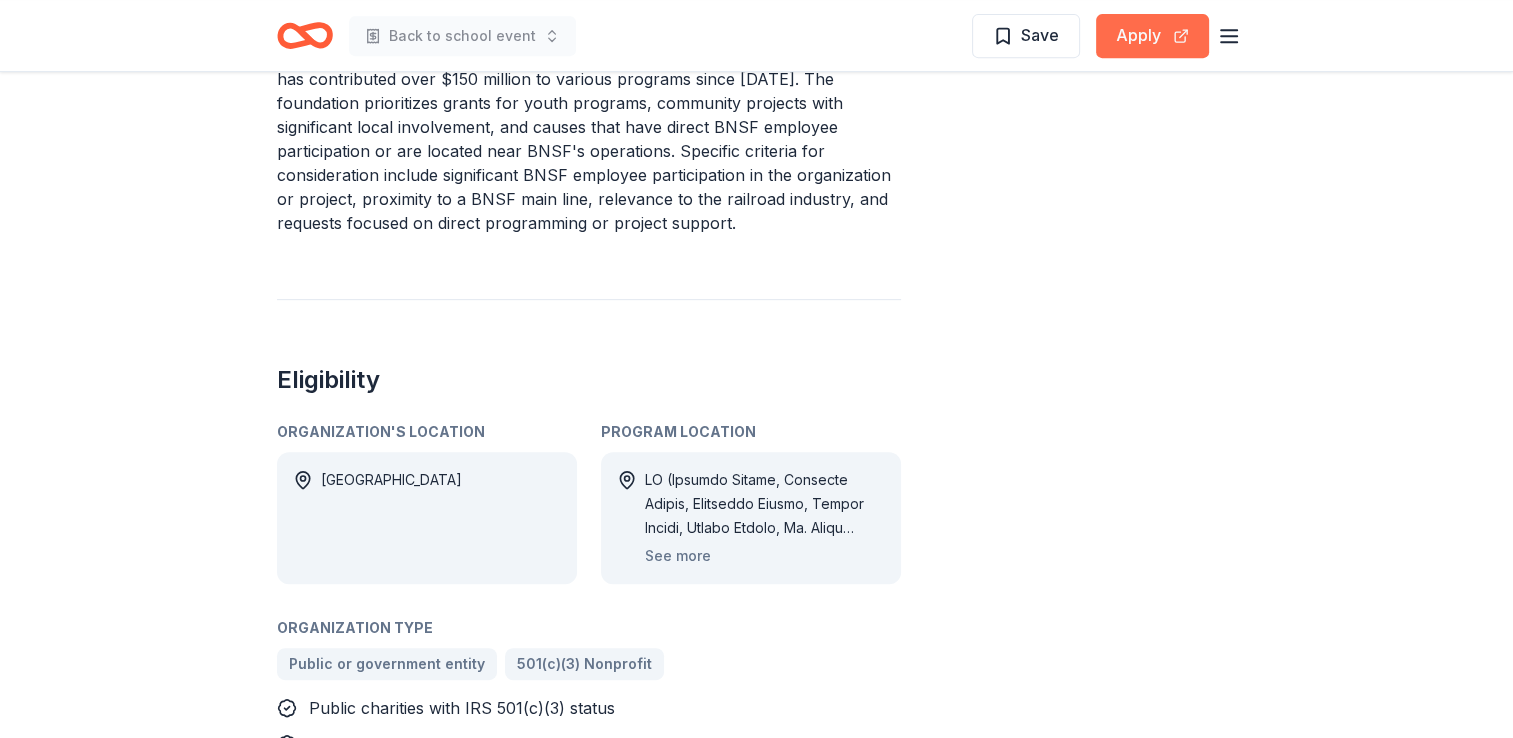 click on "Apply" at bounding box center (1152, 36) 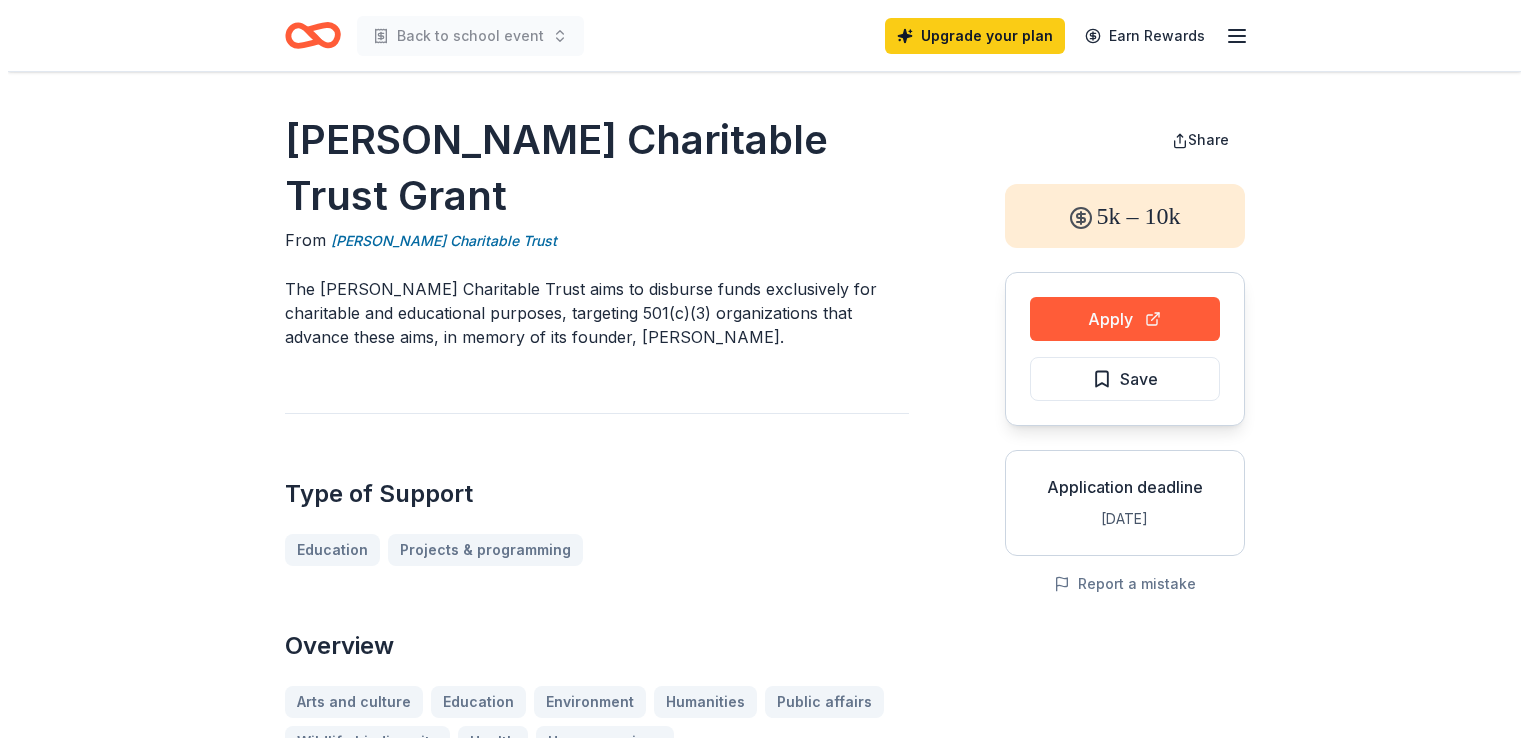 scroll, scrollTop: 0, scrollLeft: 0, axis: both 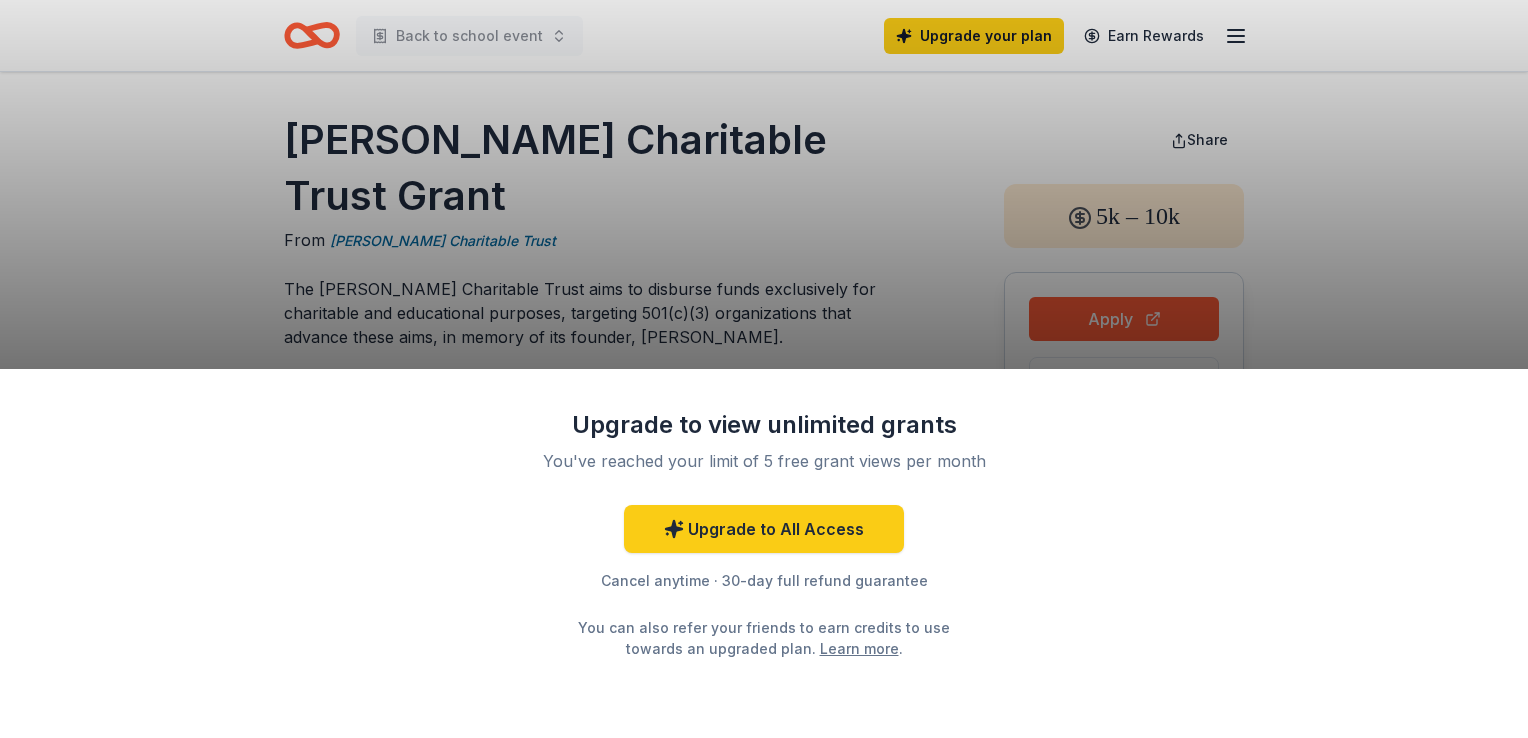 click on "Upgrade to view unlimited grants You've reached your limit of 5 free grant views per month Upgrade to All Access Cancel anytime · 30-day full refund guarantee You can also refer your friends to earn credits to use towards an upgraded plan.   Learn more ." at bounding box center [764, 369] 